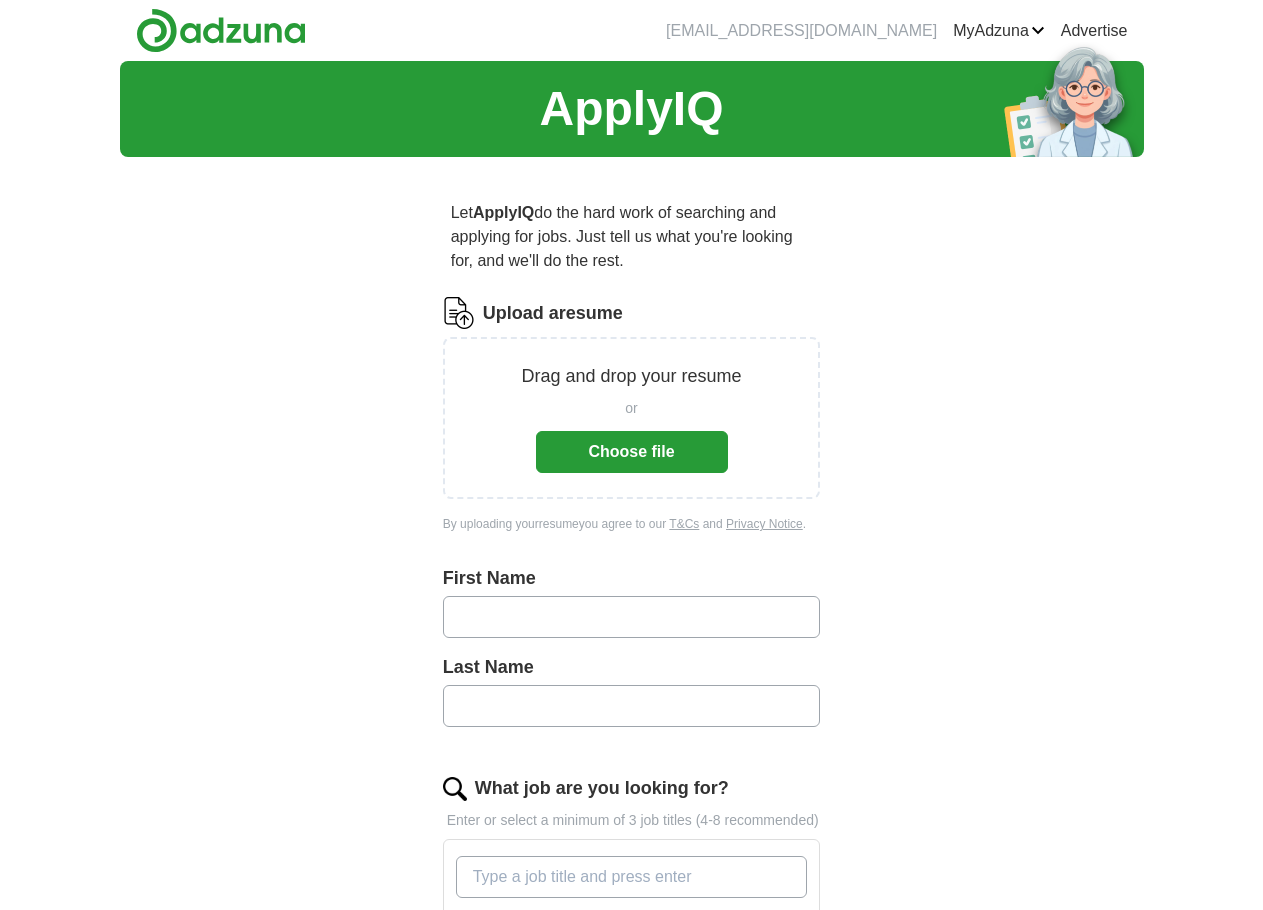 scroll, scrollTop: 0, scrollLeft: 0, axis: both 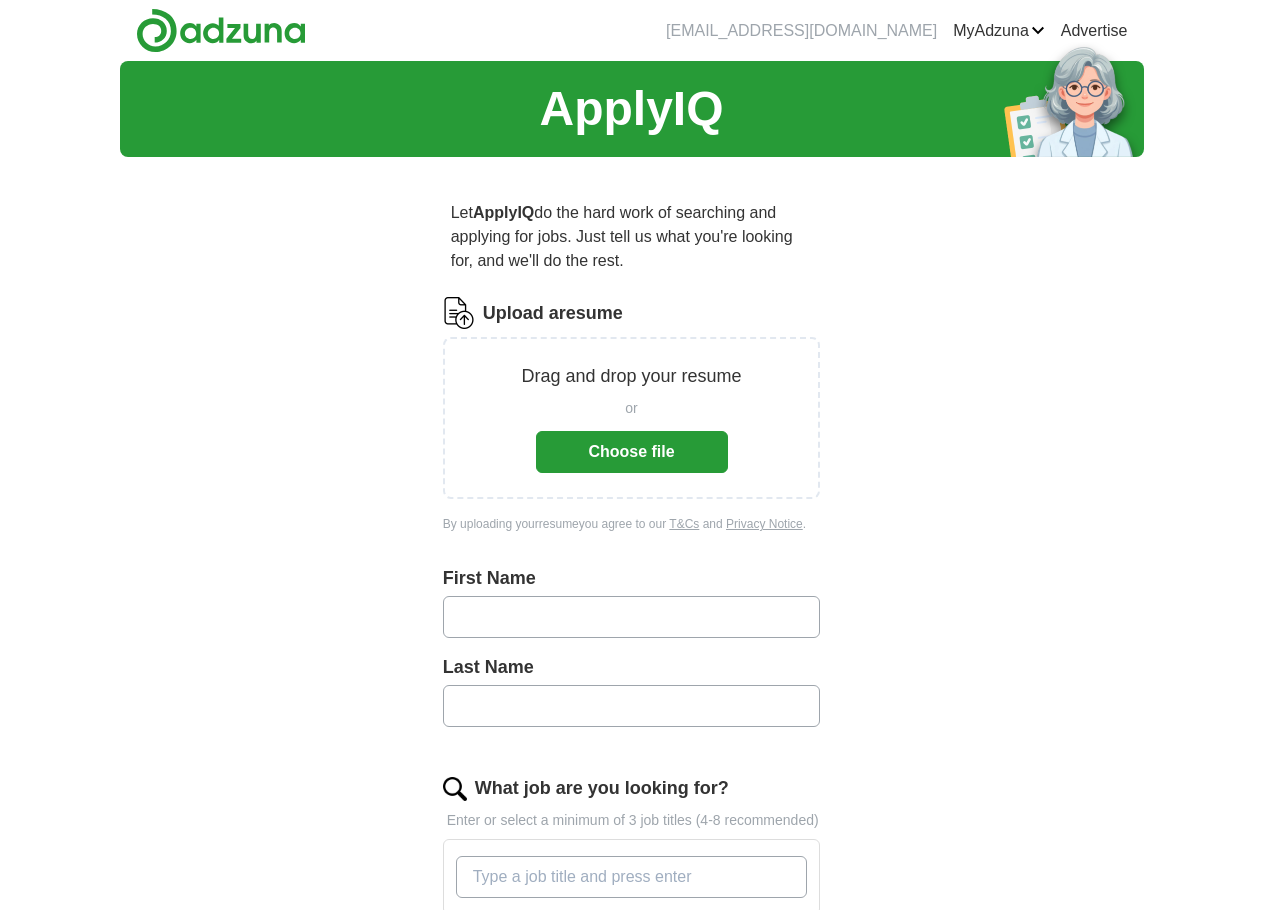 click on "Choose file" at bounding box center [632, 452] 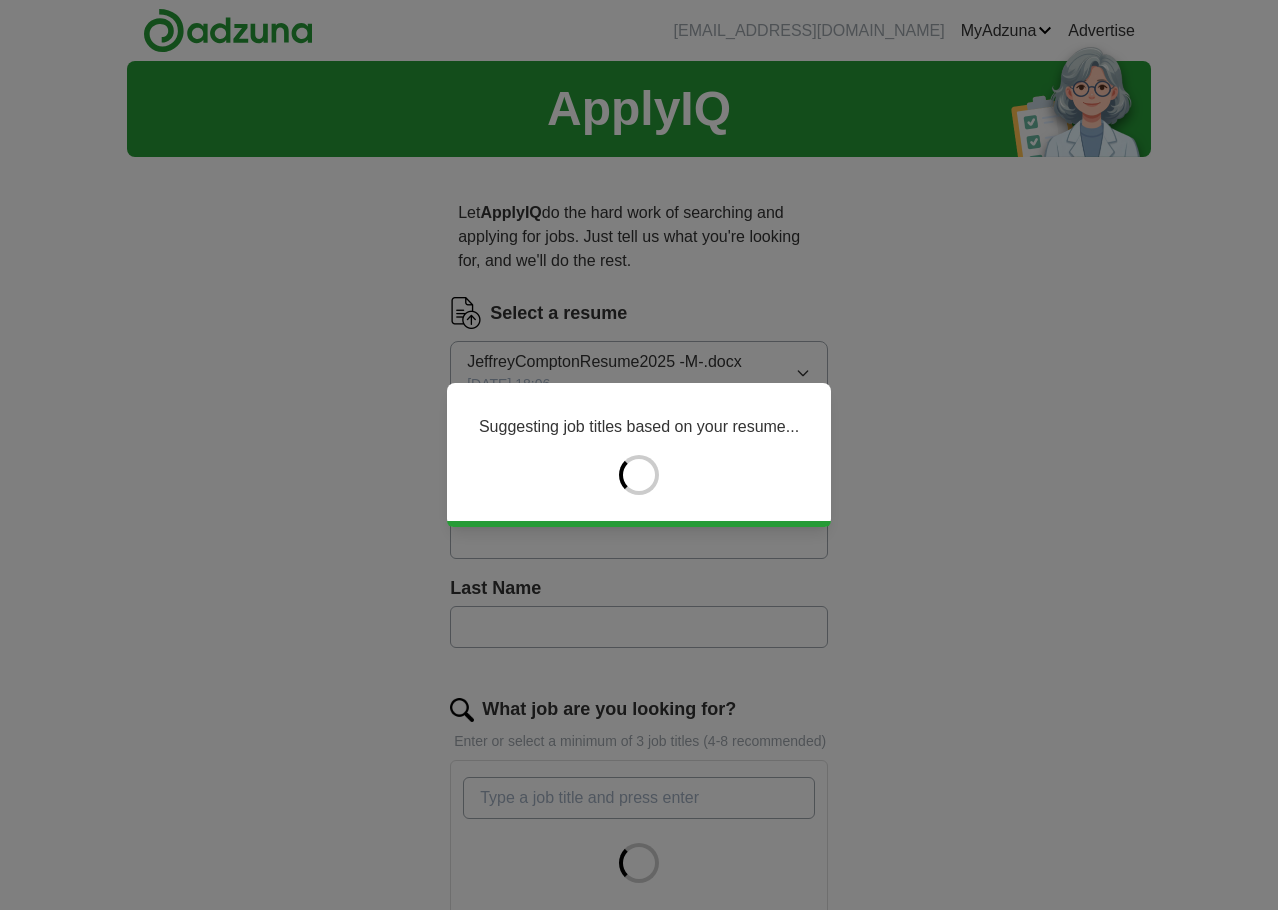 type on "*******" 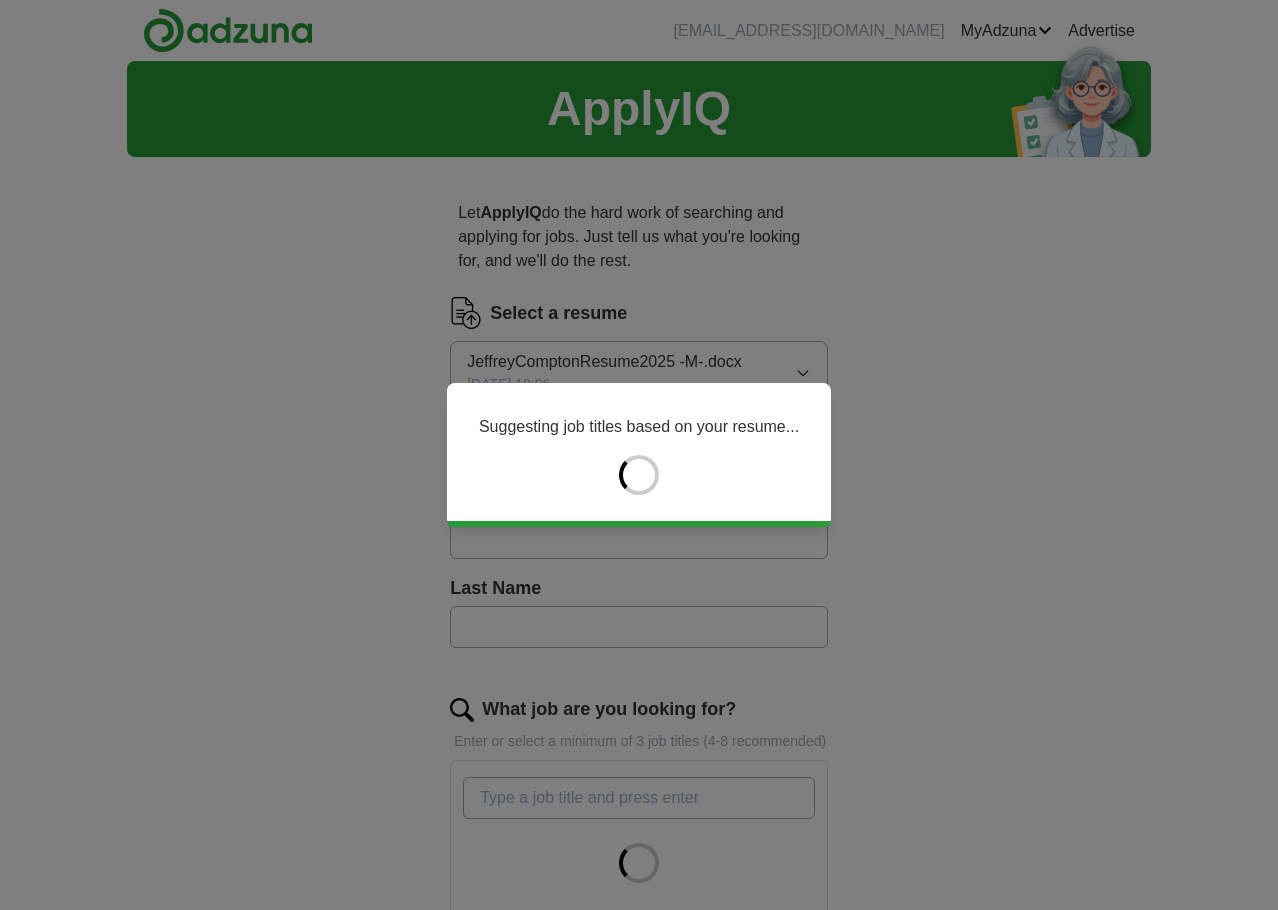 type on "*******" 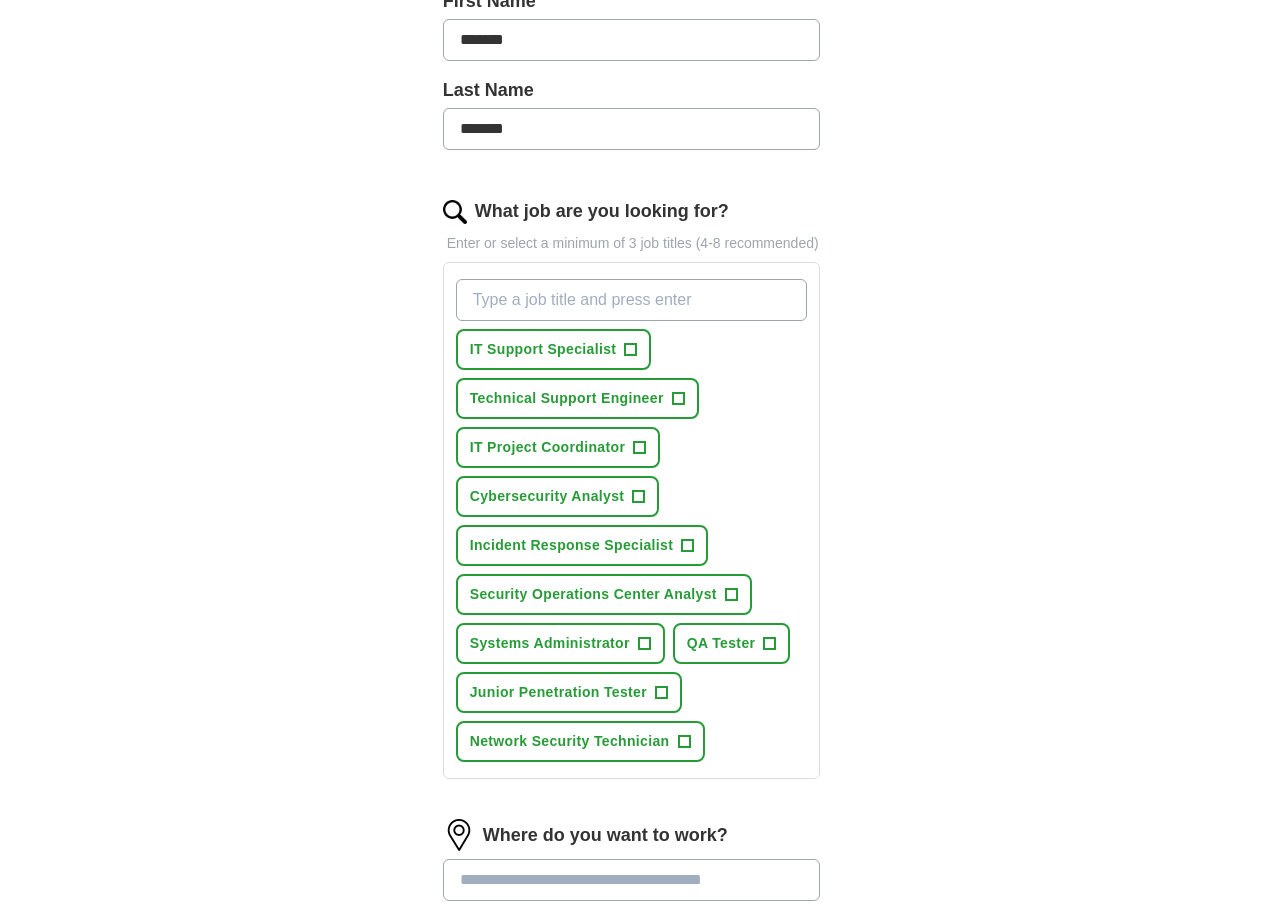 scroll, scrollTop: 500, scrollLeft: 0, axis: vertical 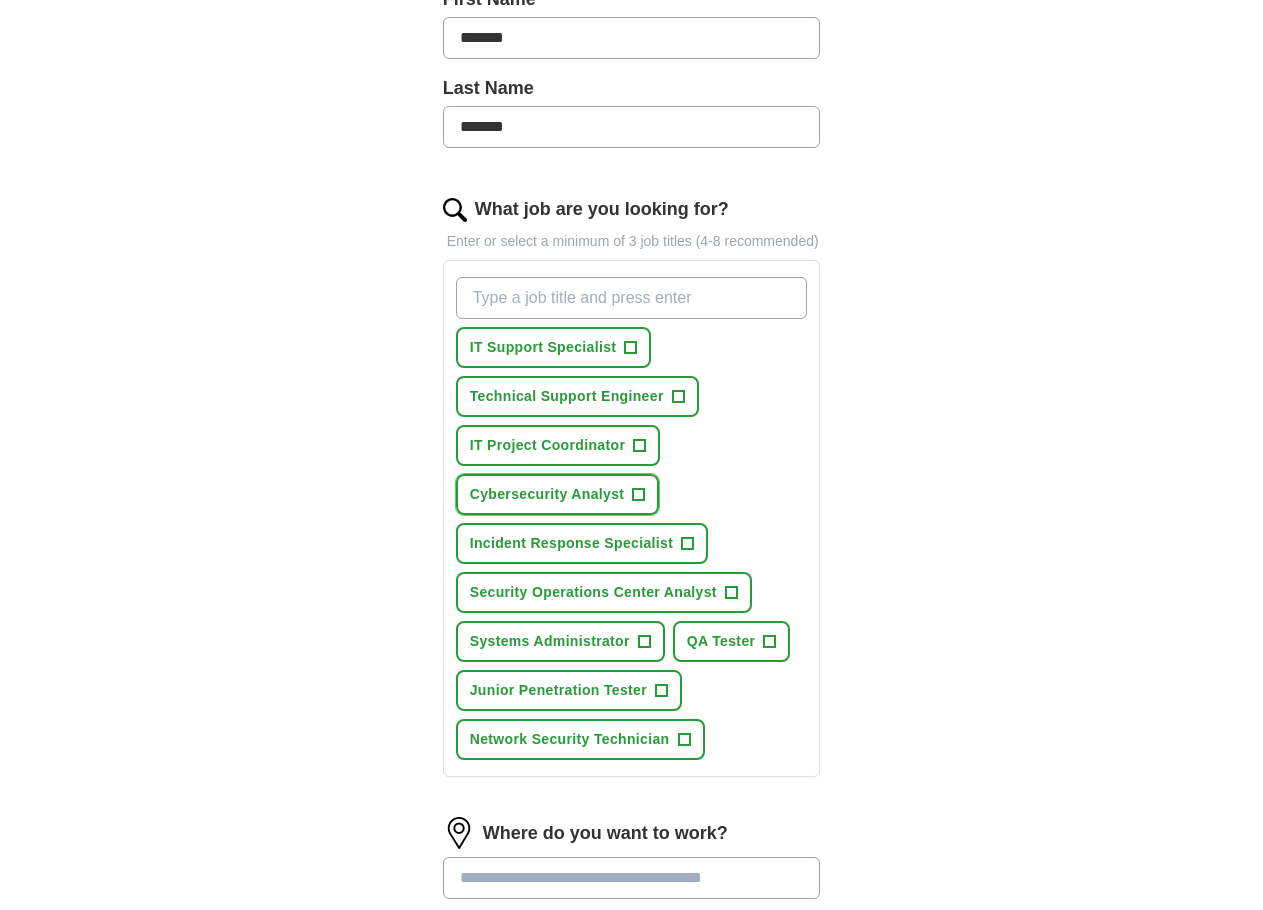 click on "Cybersecurity Analyst" at bounding box center (547, 494) 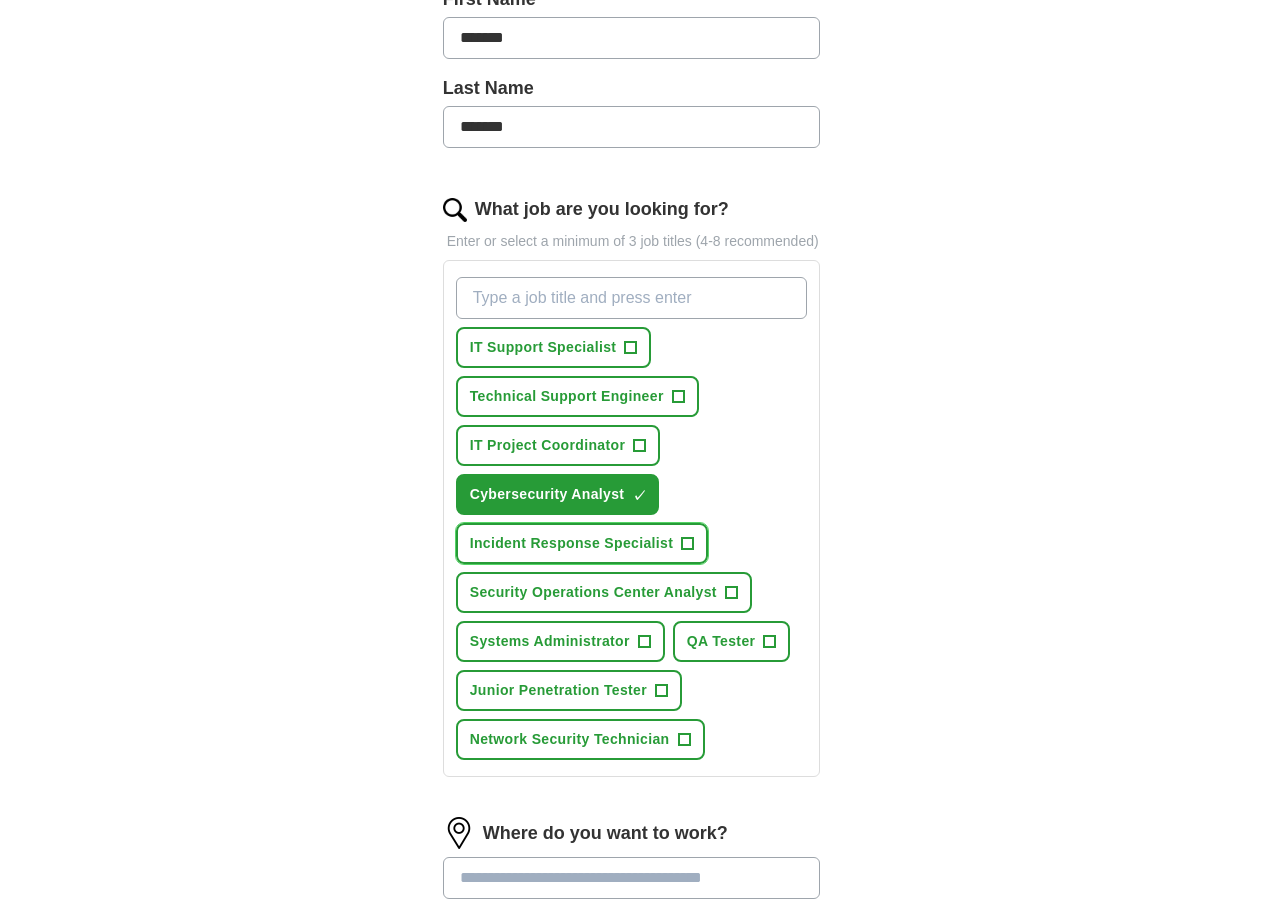 click on "+" at bounding box center [688, 544] 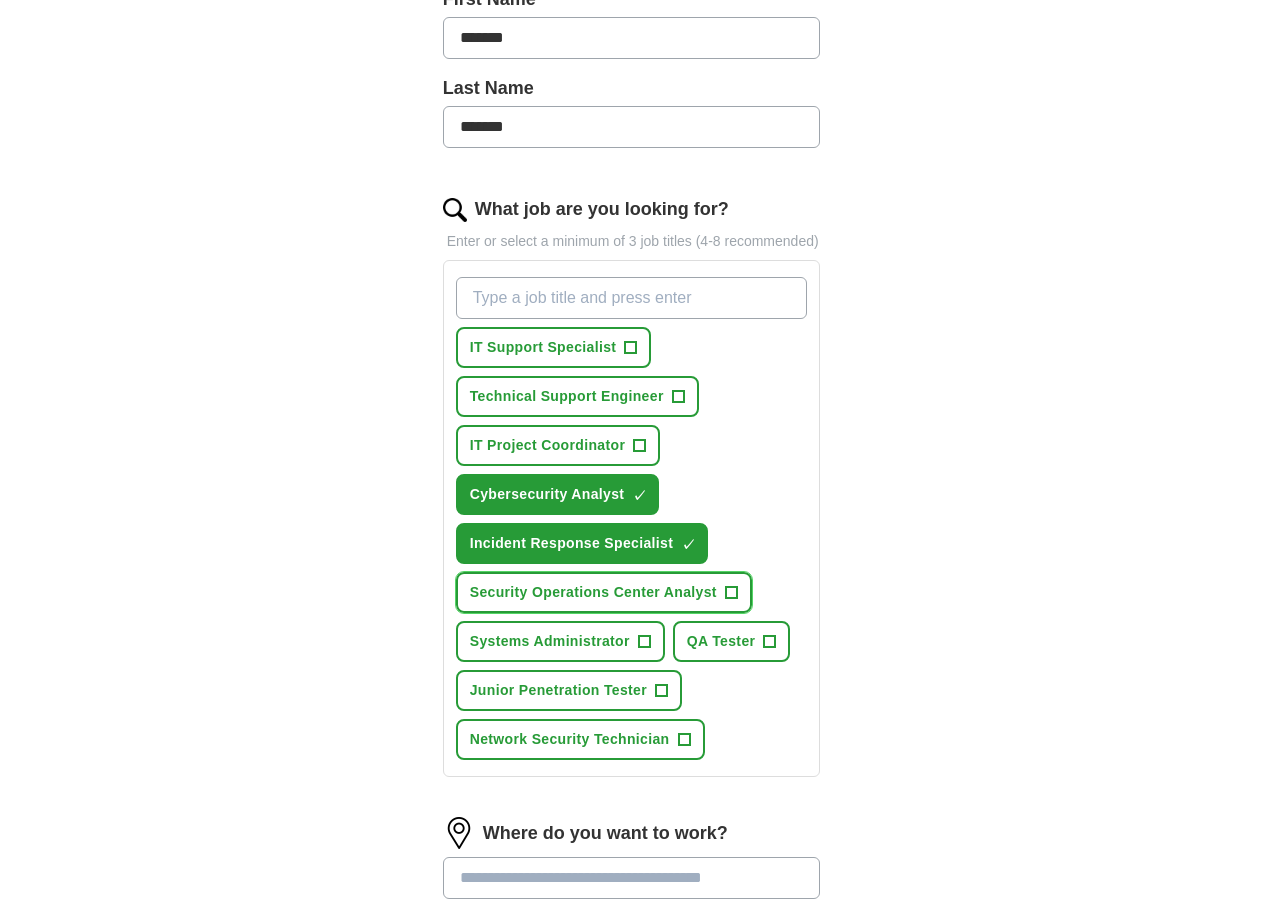 click on "Security Operations Center Analyst +" at bounding box center (604, 592) 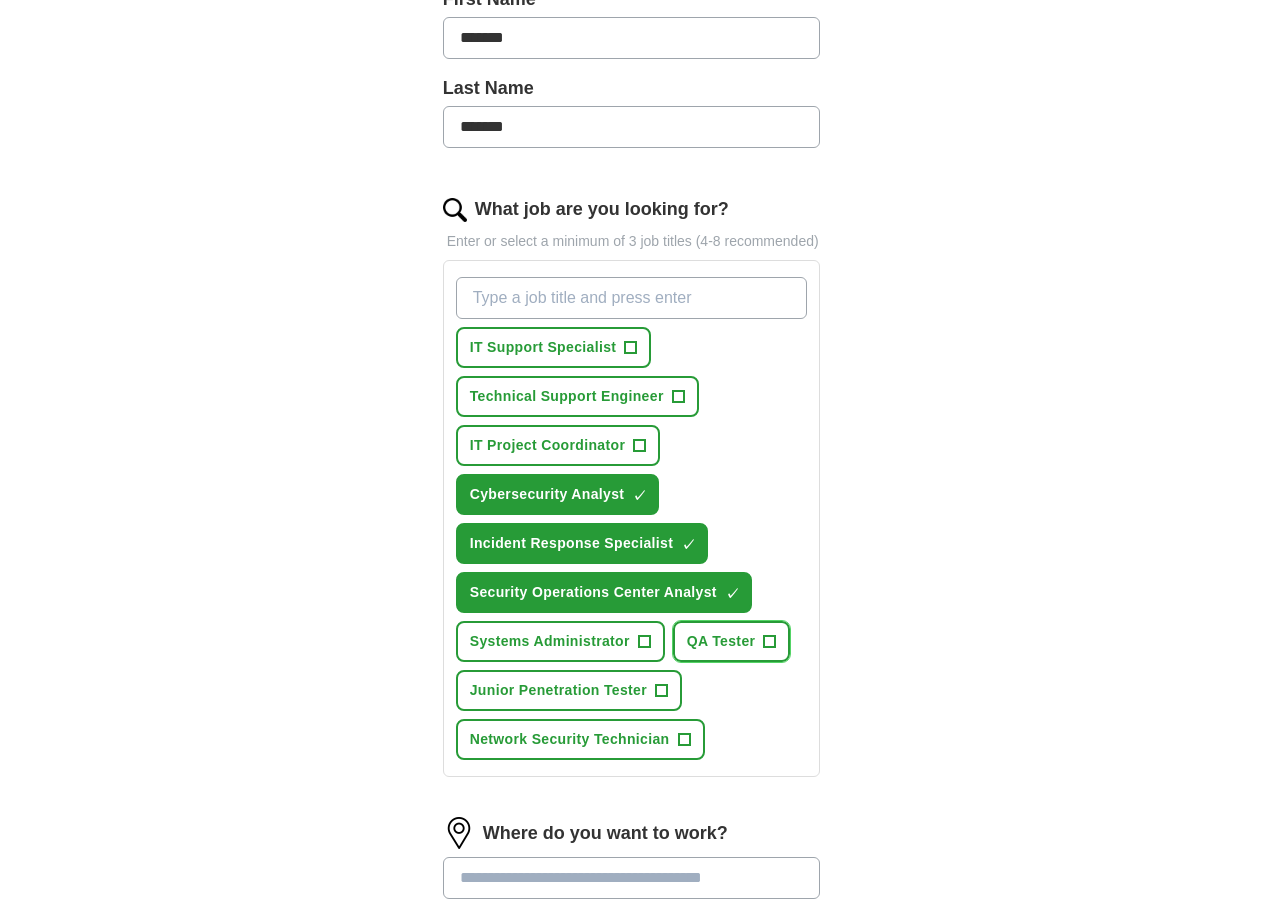 click on "+" at bounding box center (770, 642) 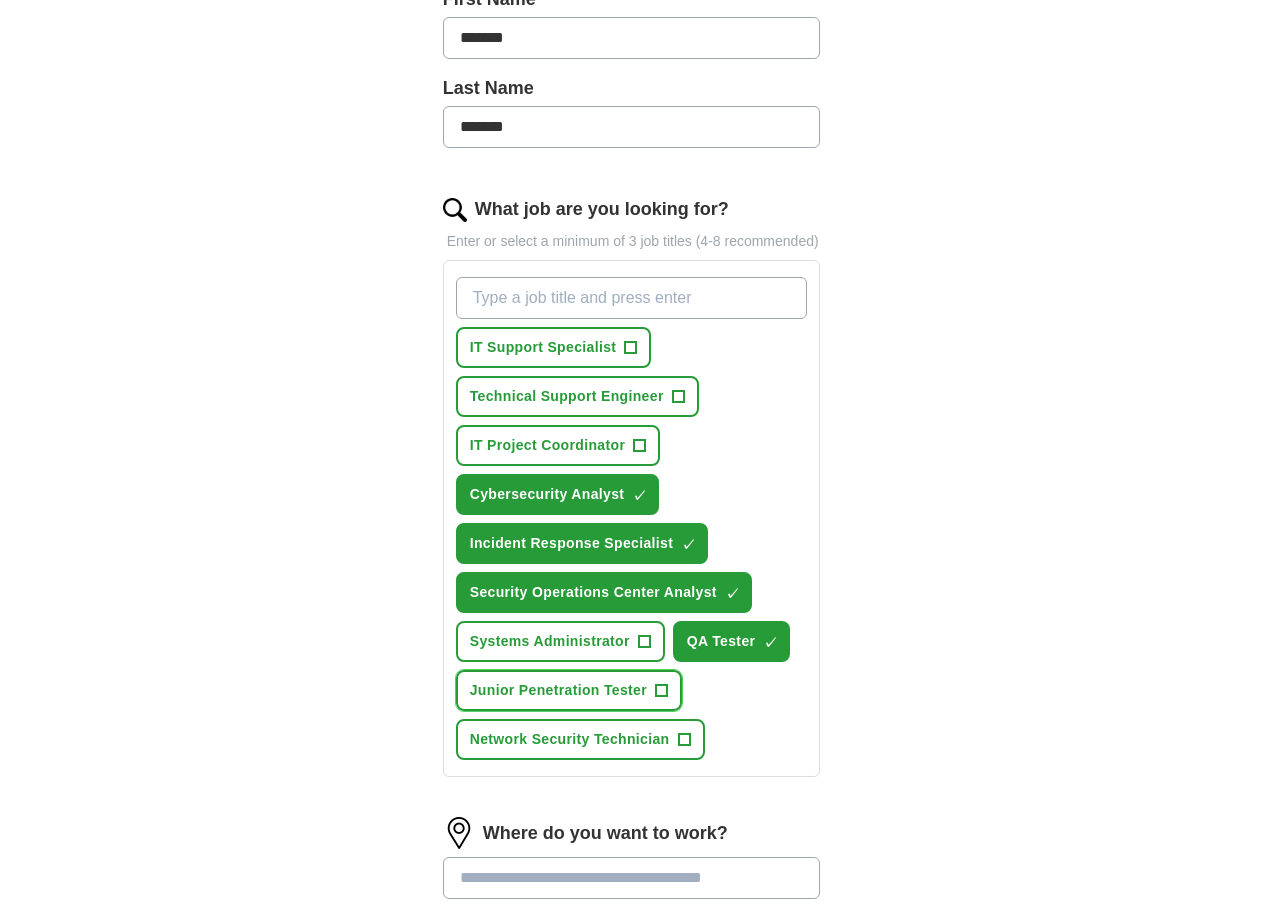 click on "+" at bounding box center [662, 691] 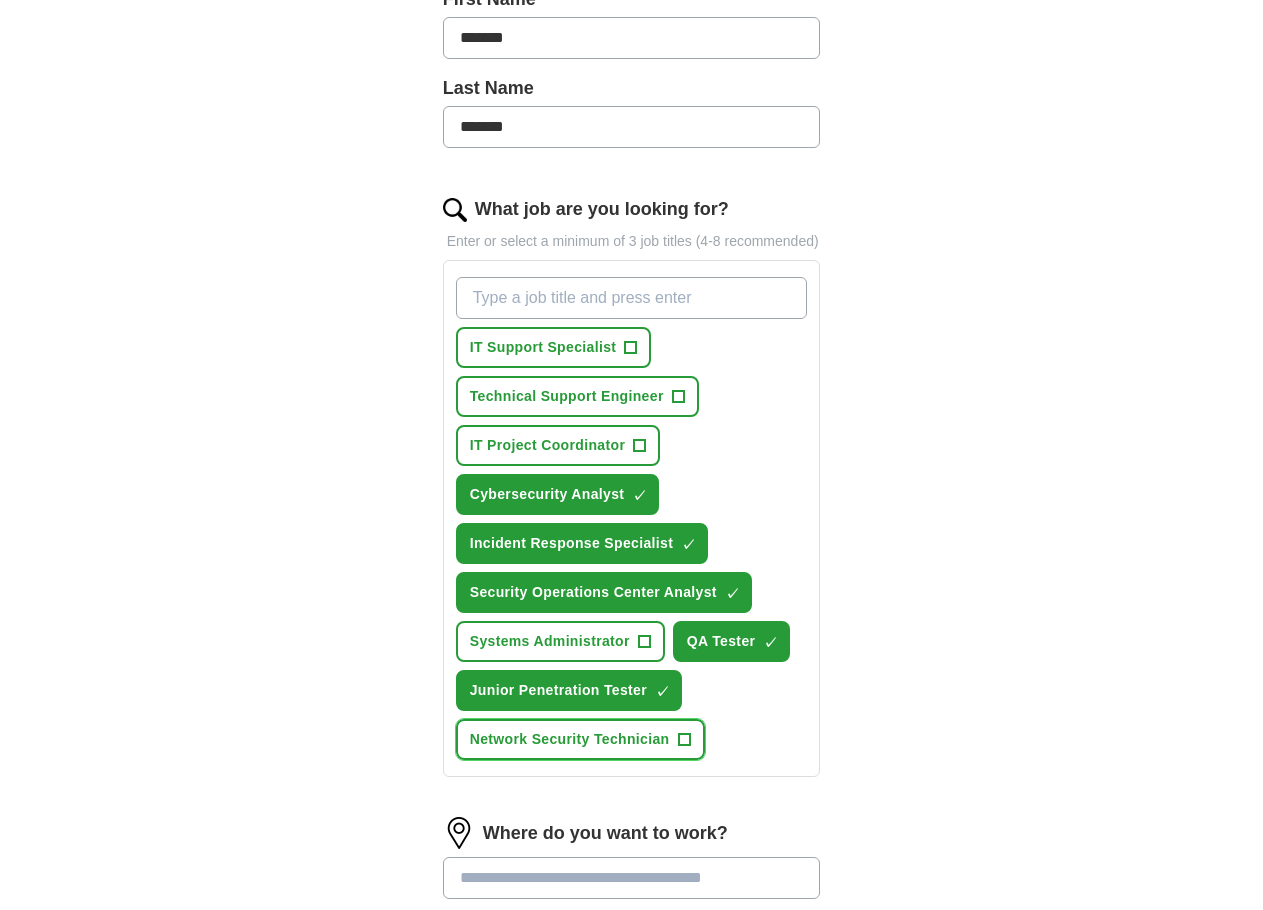 click on "+" at bounding box center (684, 740) 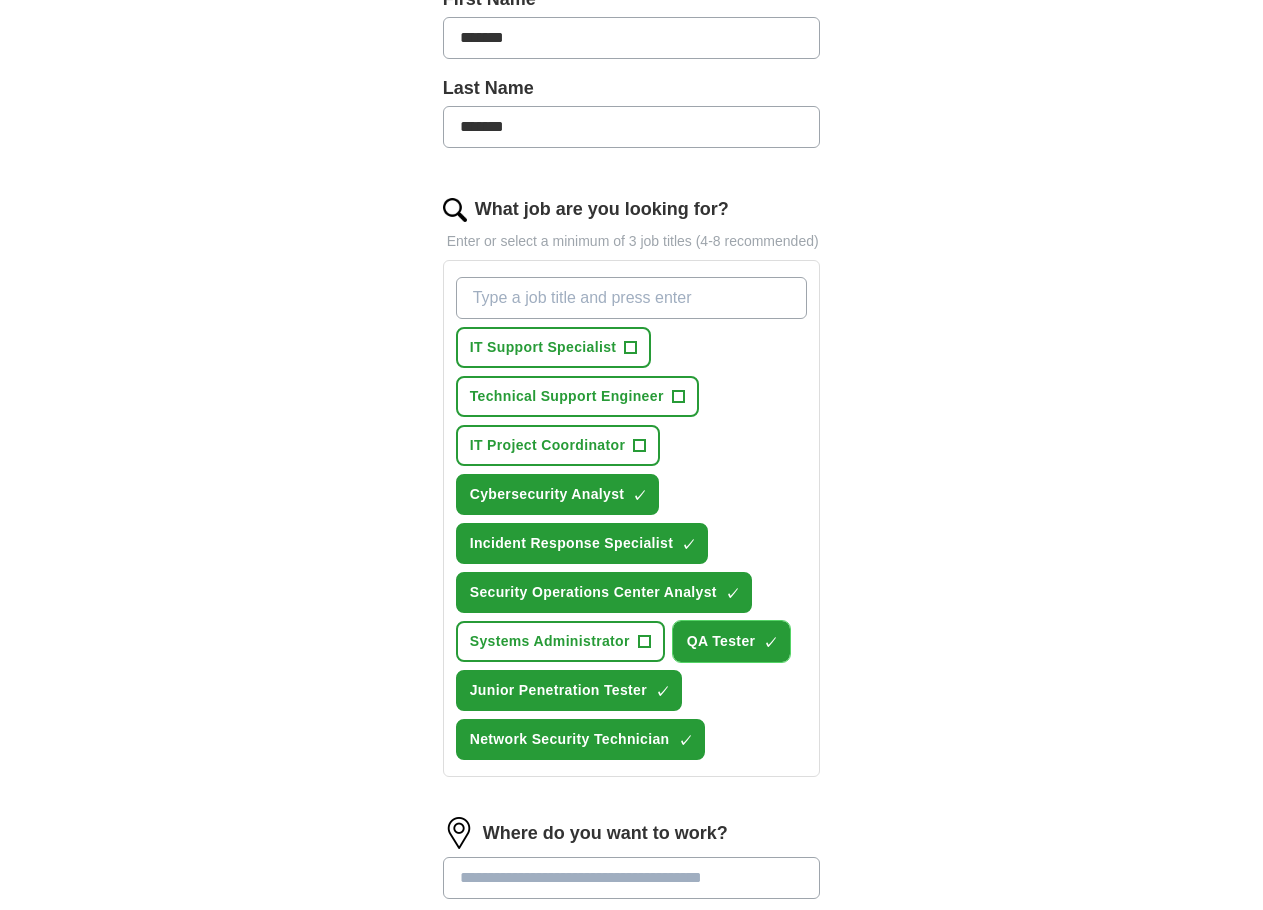 click on "×" at bounding box center [0, 0] 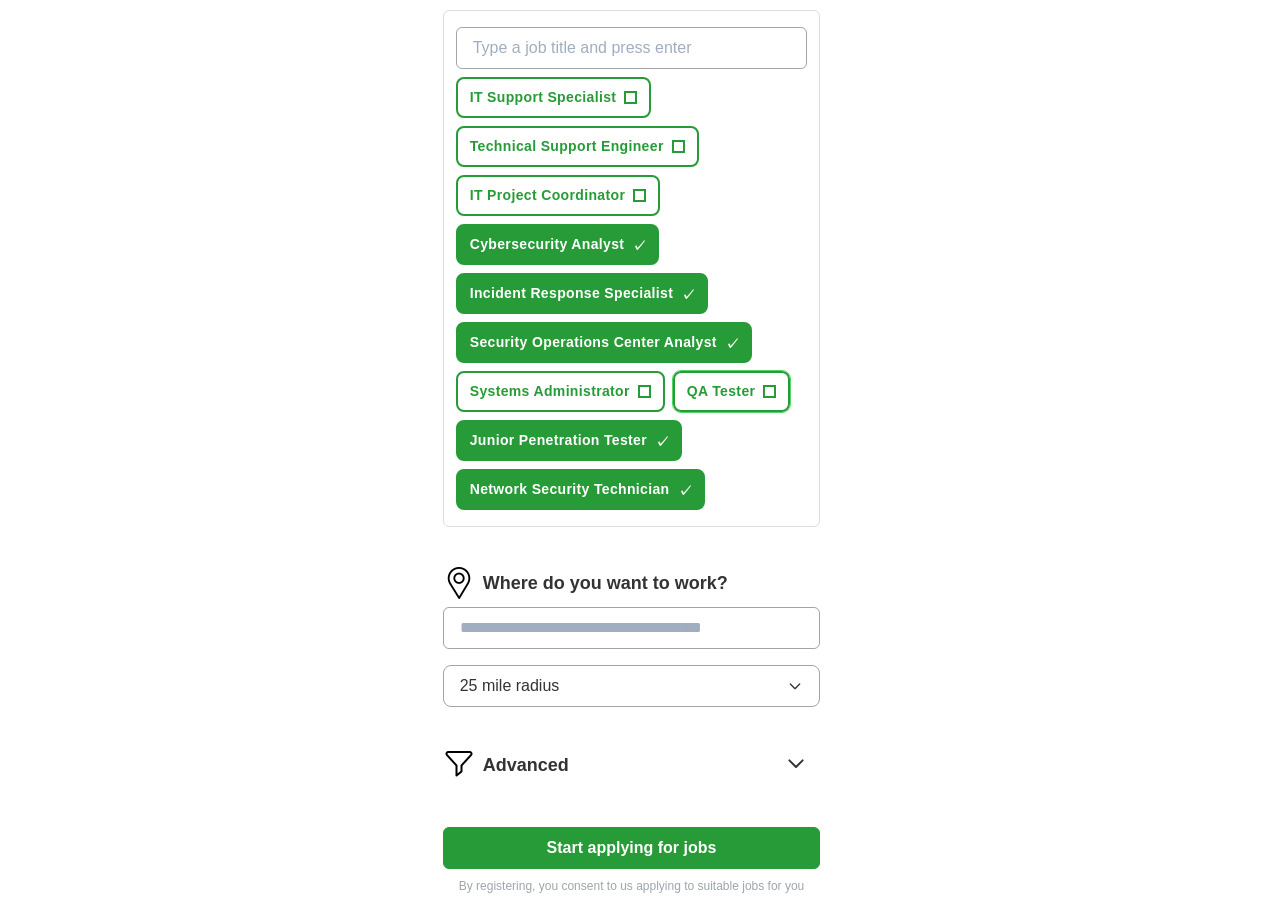 scroll, scrollTop: 900, scrollLeft: 0, axis: vertical 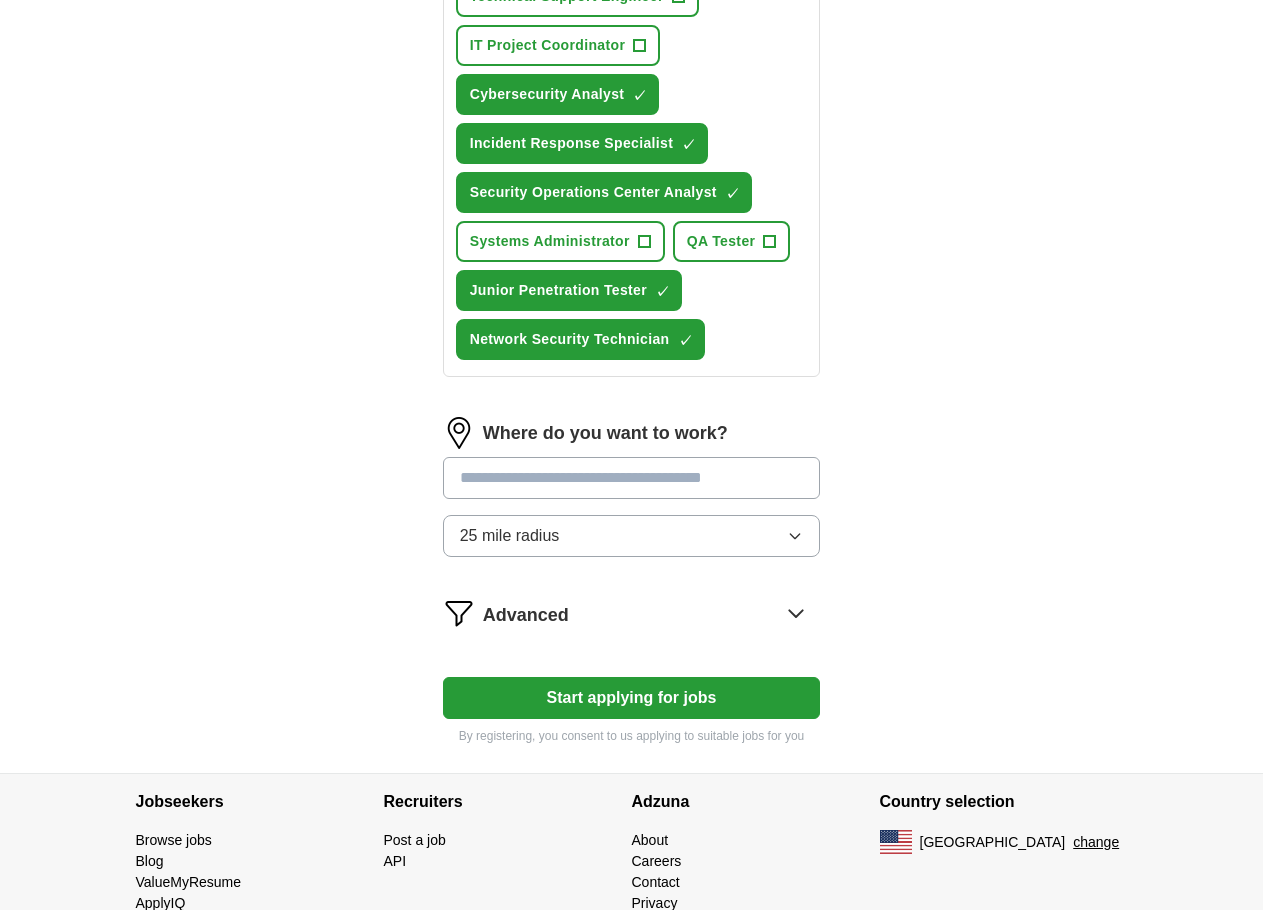 click at bounding box center (632, 478) 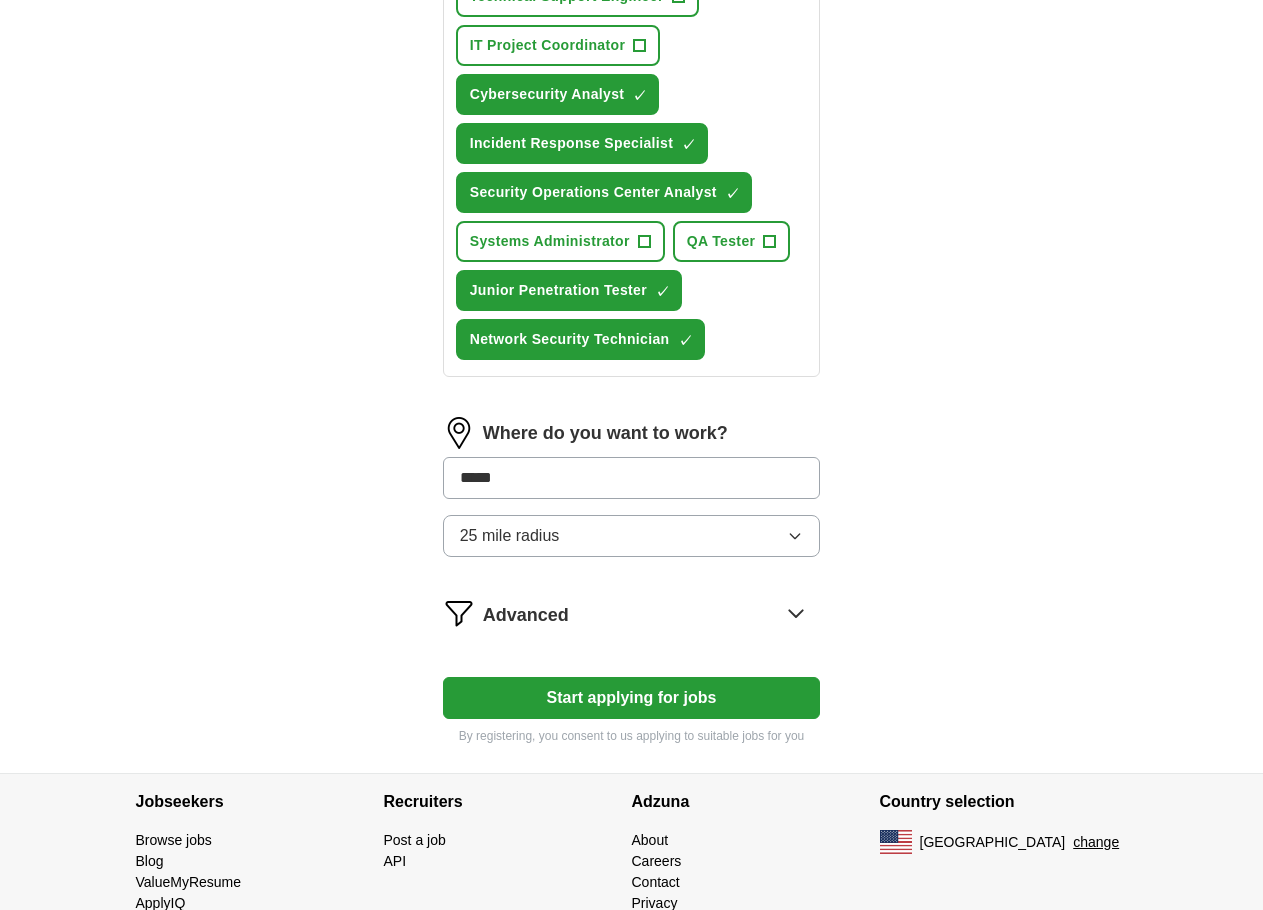 click on "Where do you want to work? ***** 25 mile radius" at bounding box center [632, 495] 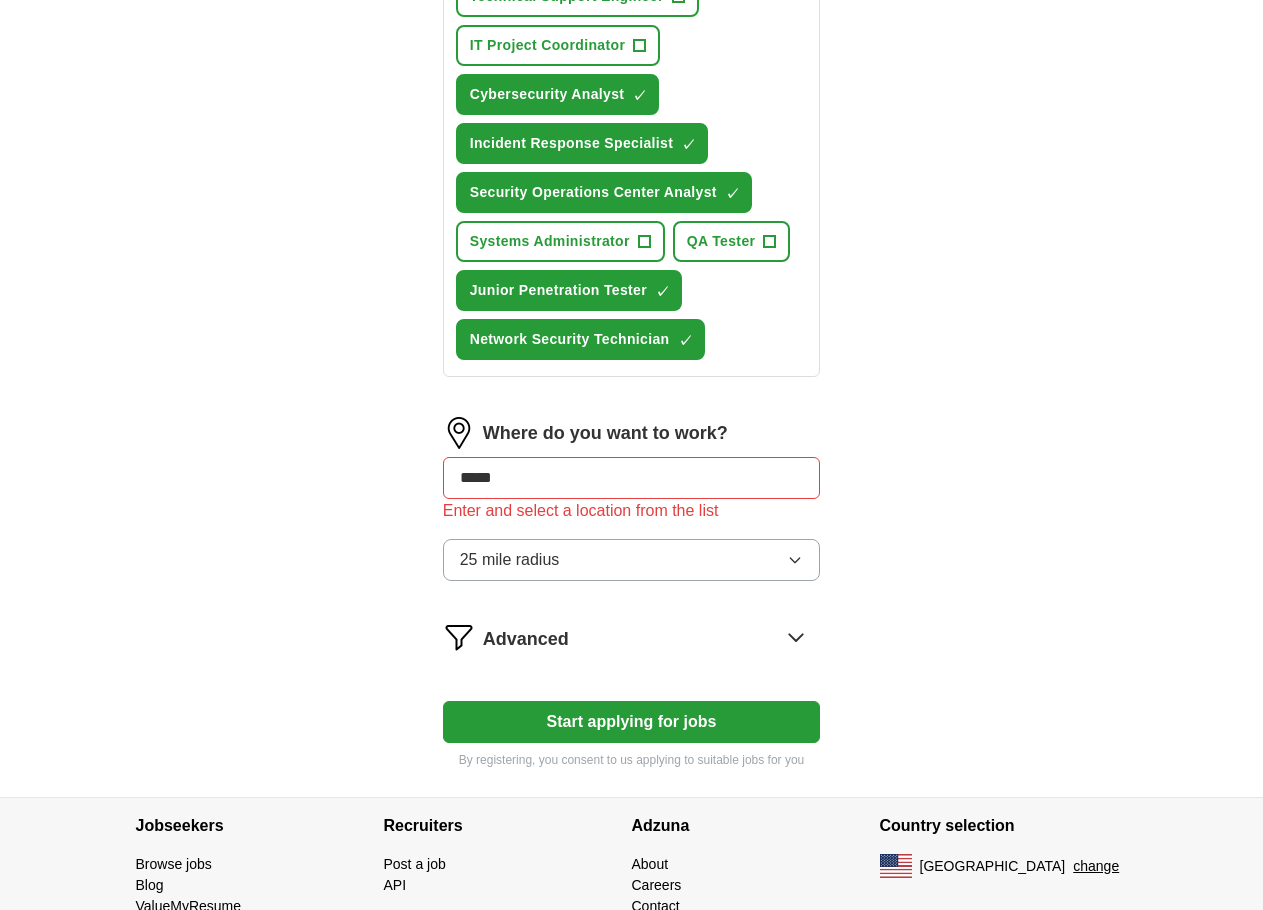 click on "*****" at bounding box center (632, 478) 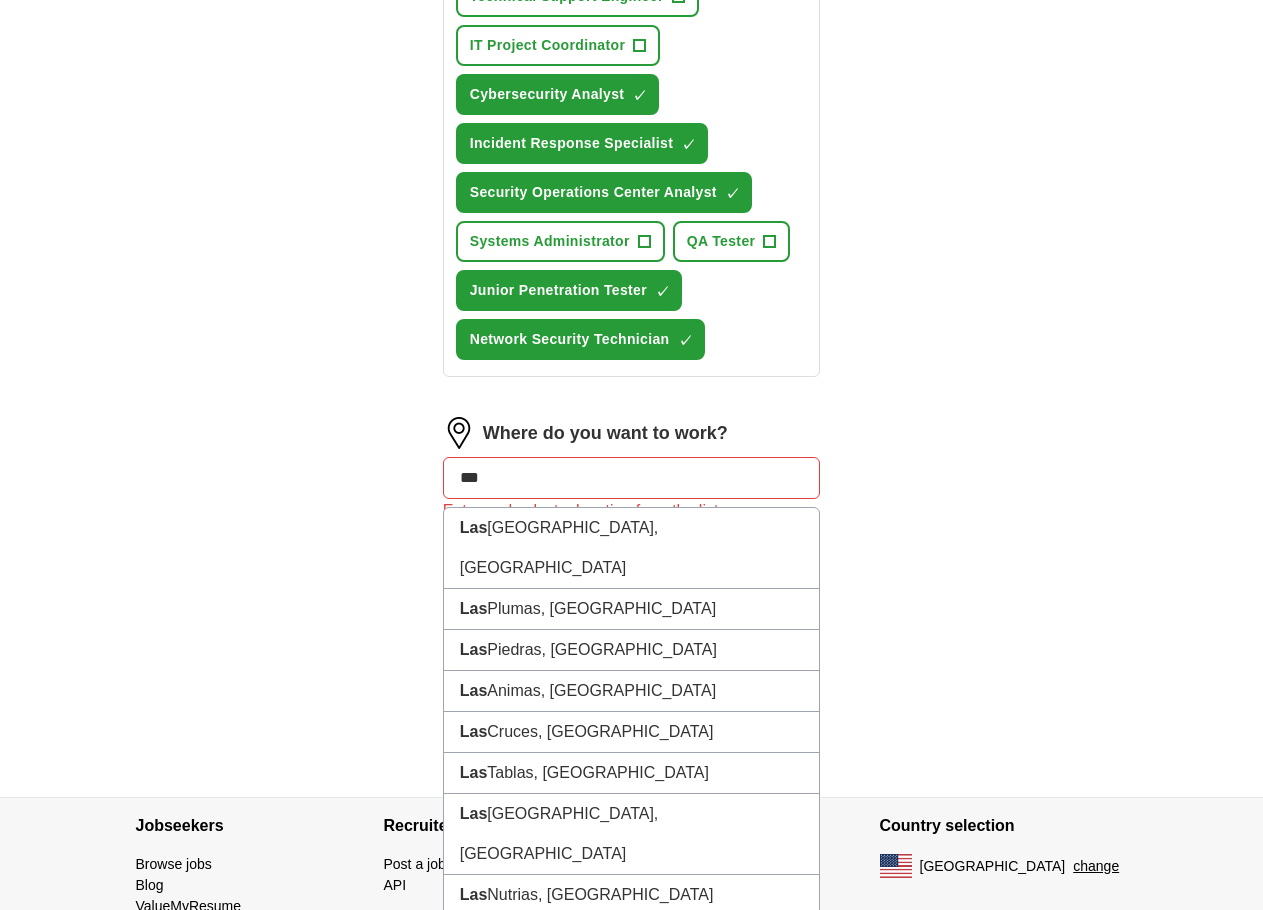 type on "***" 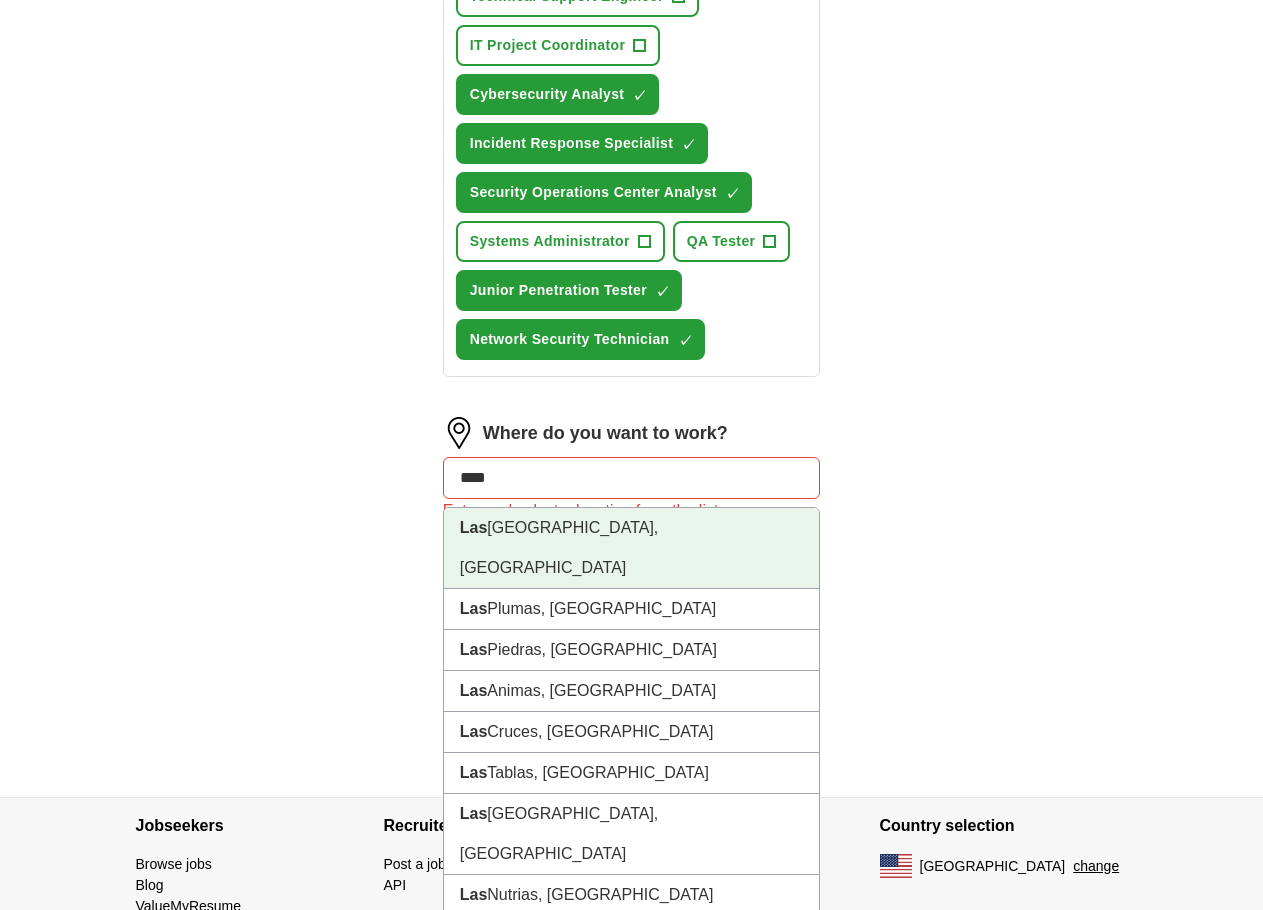 click on "[GEOGRAPHIC_DATA], [GEOGRAPHIC_DATA]" at bounding box center [632, 548] 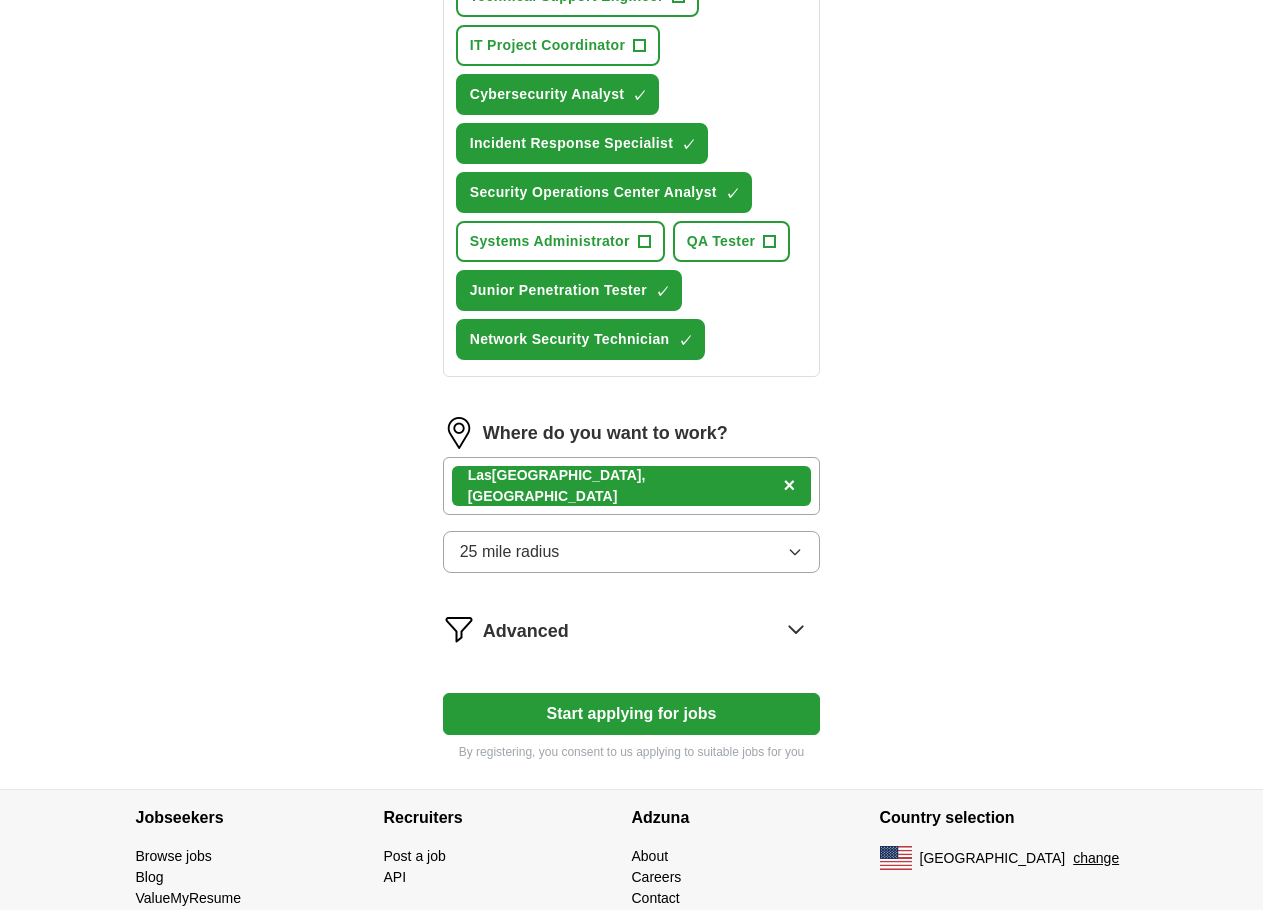 click on "Start applying for jobs" at bounding box center (632, 714) 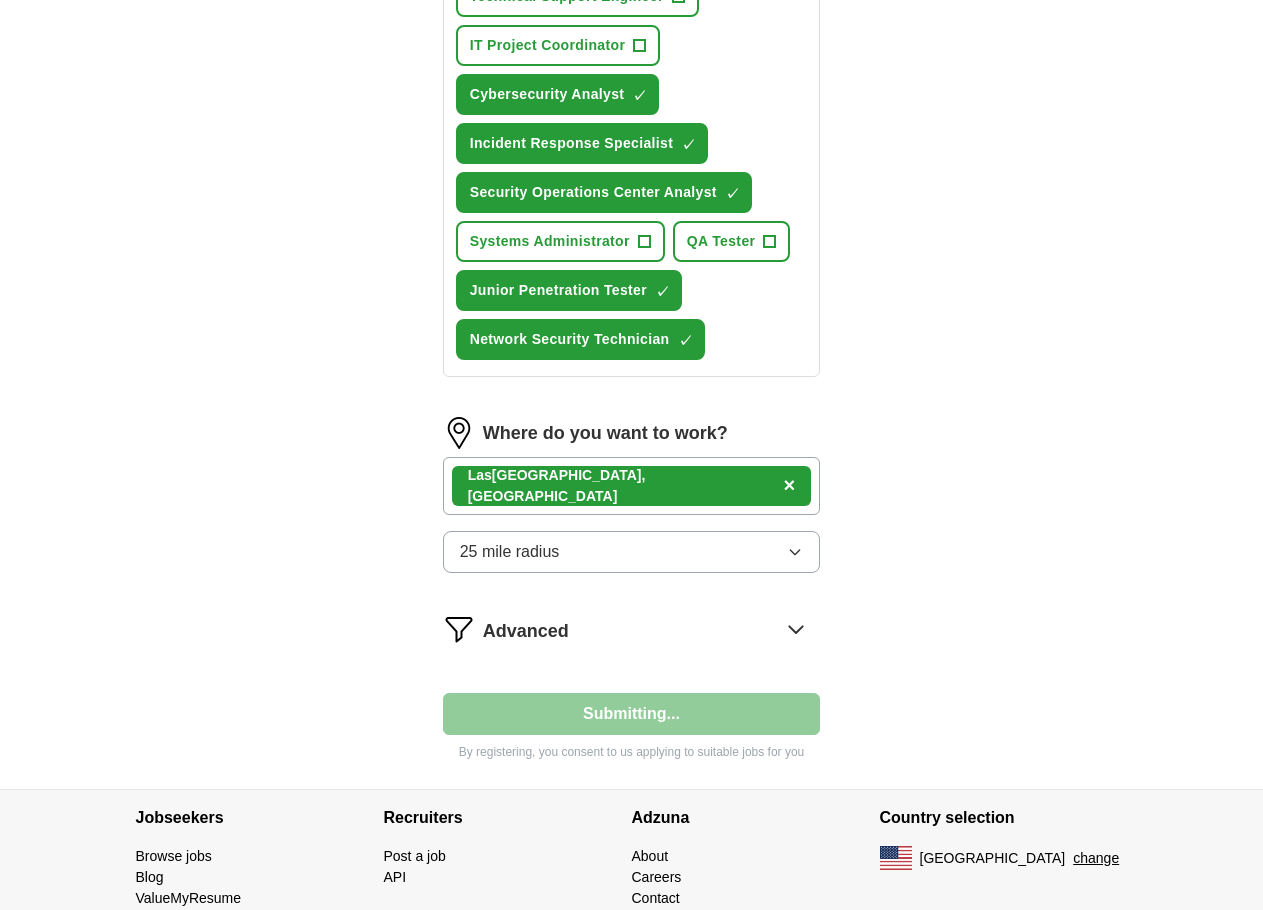 select on "**" 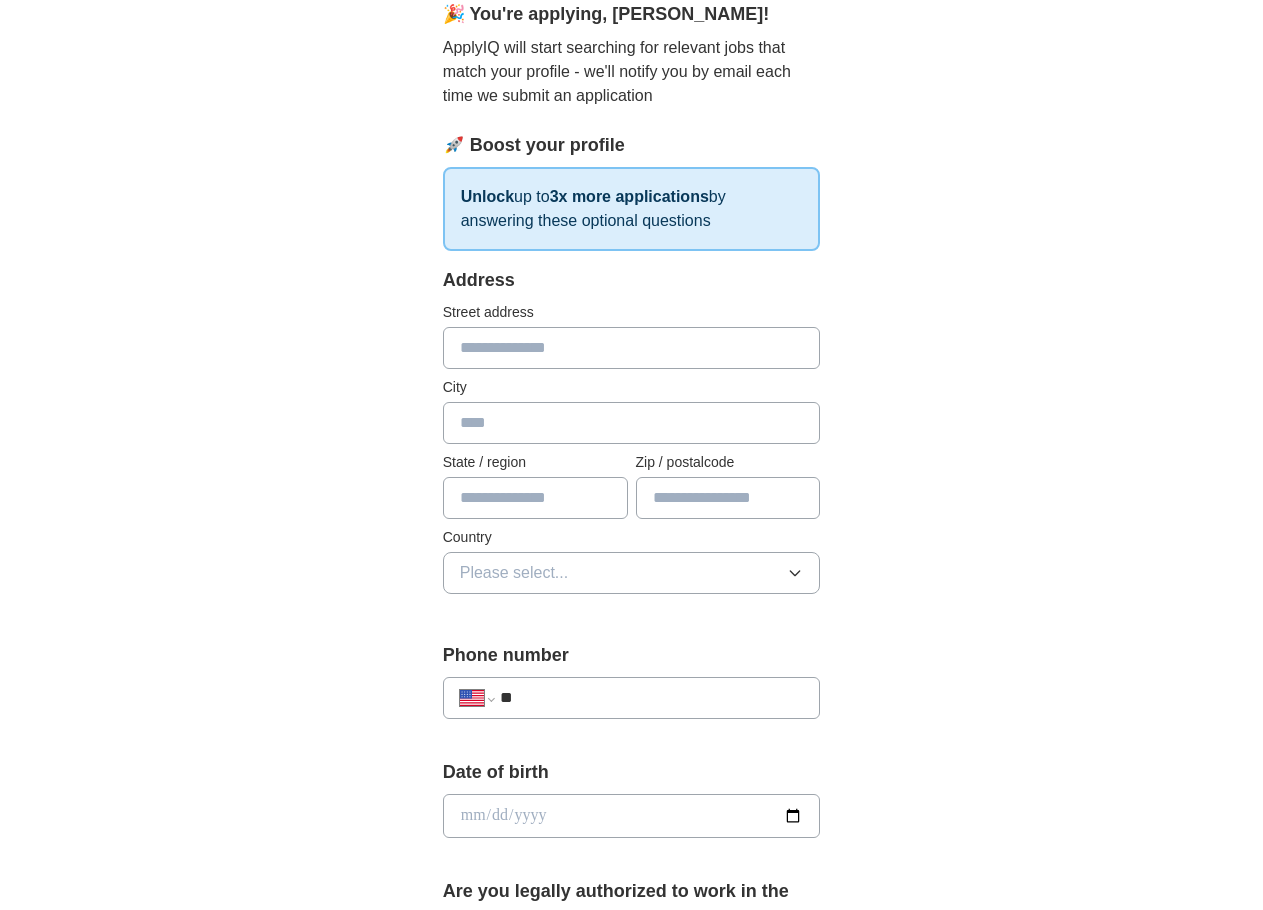 scroll, scrollTop: 200, scrollLeft: 0, axis: vertical 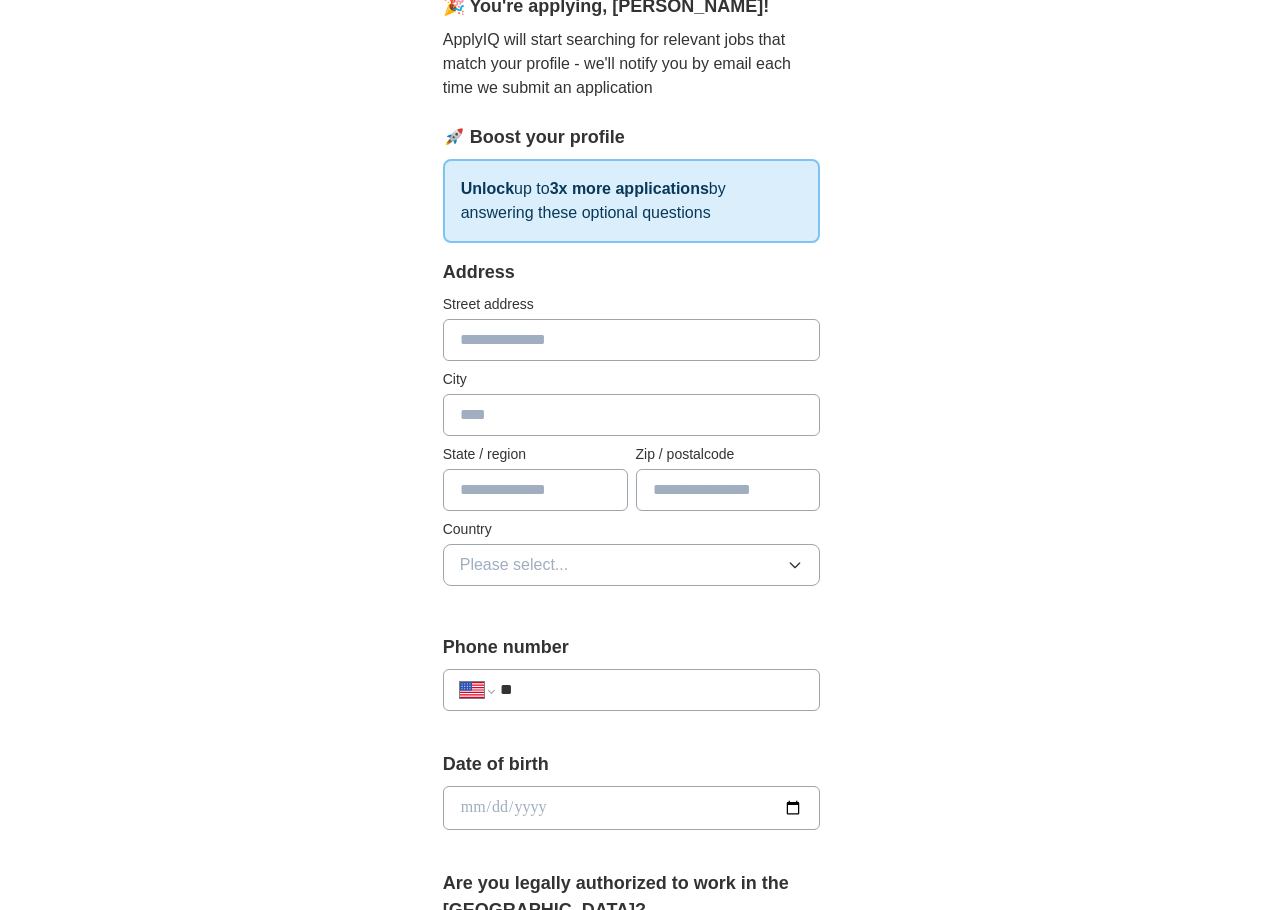 click at bounding box center [632, 340] 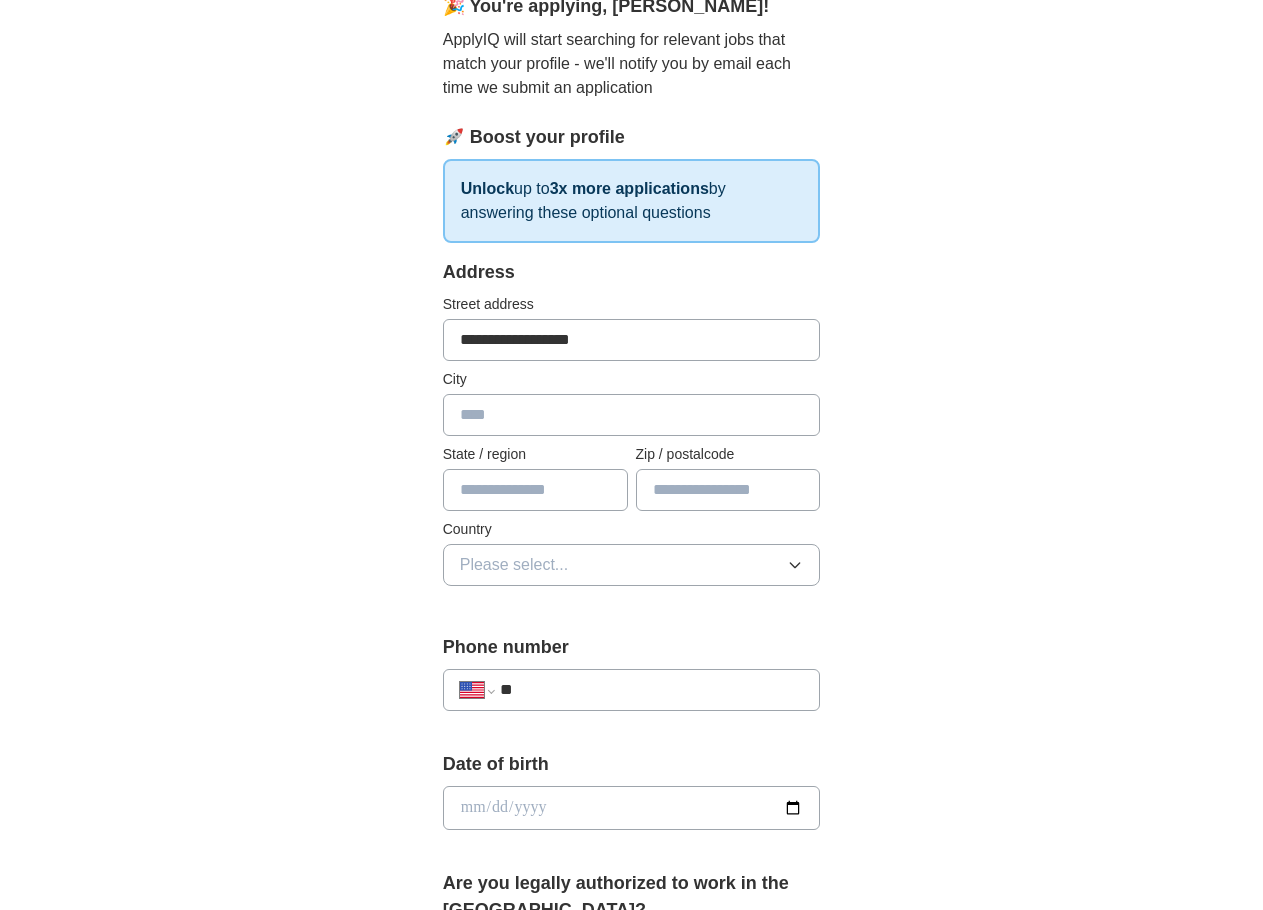 type on "*********" 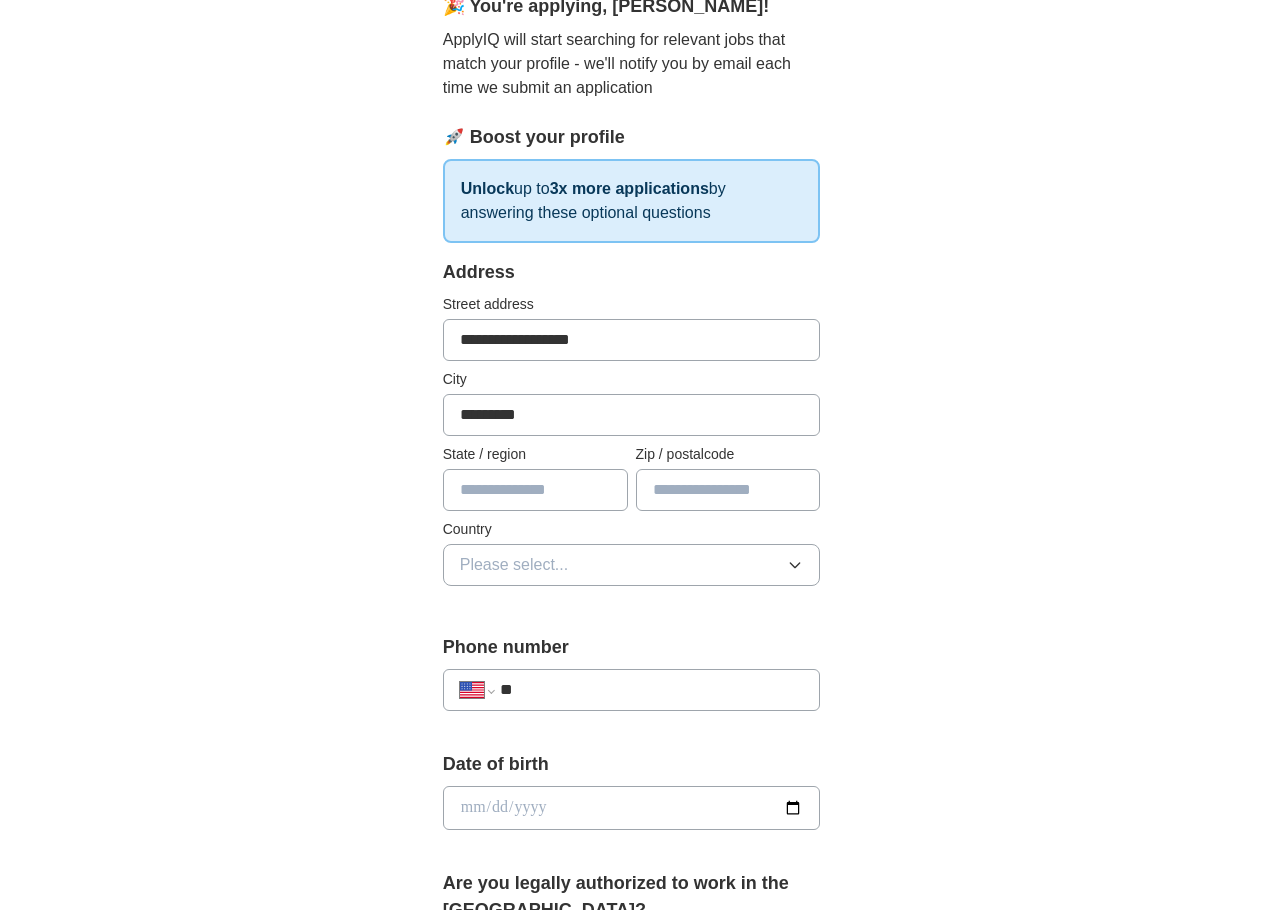 type on "******" 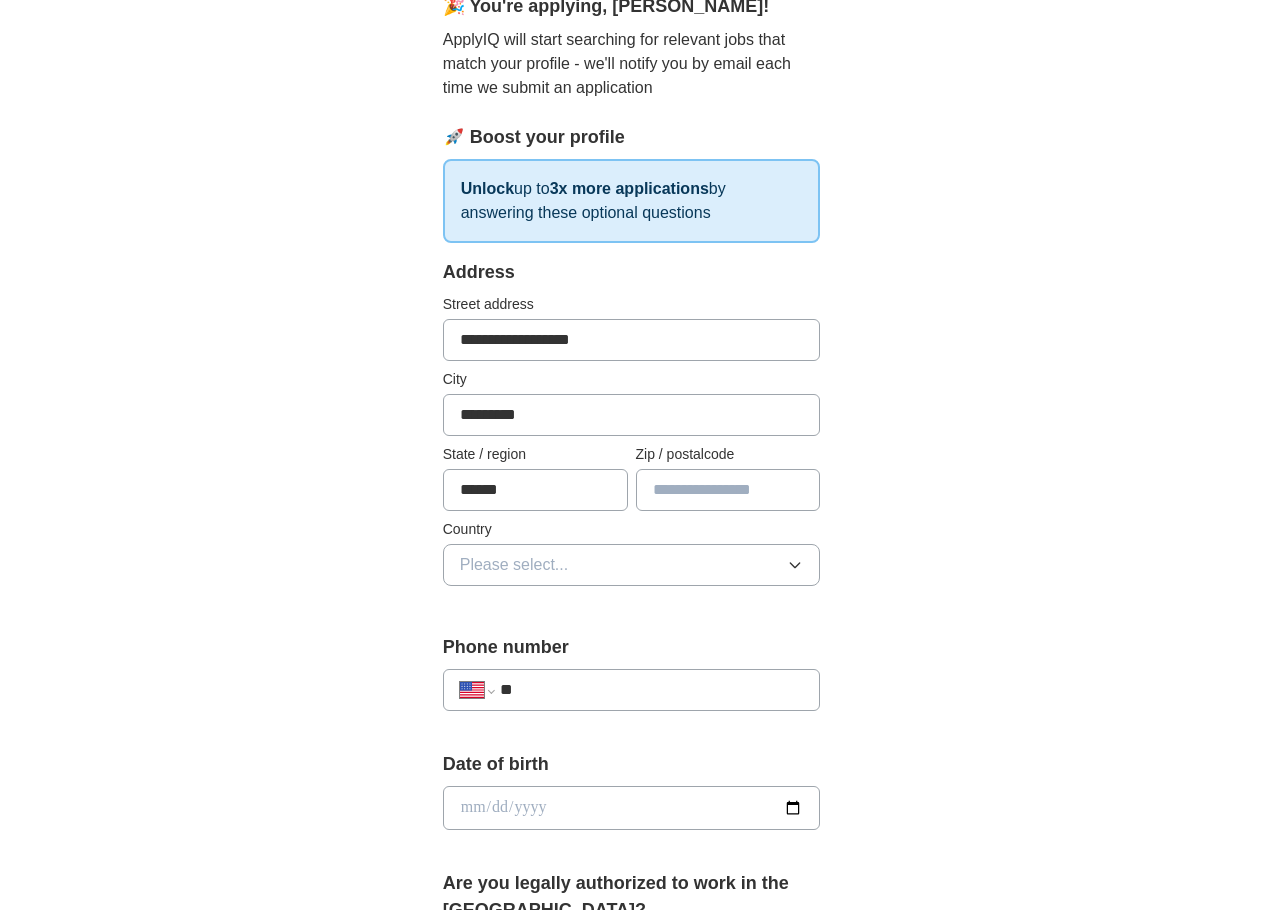 type on "*****" 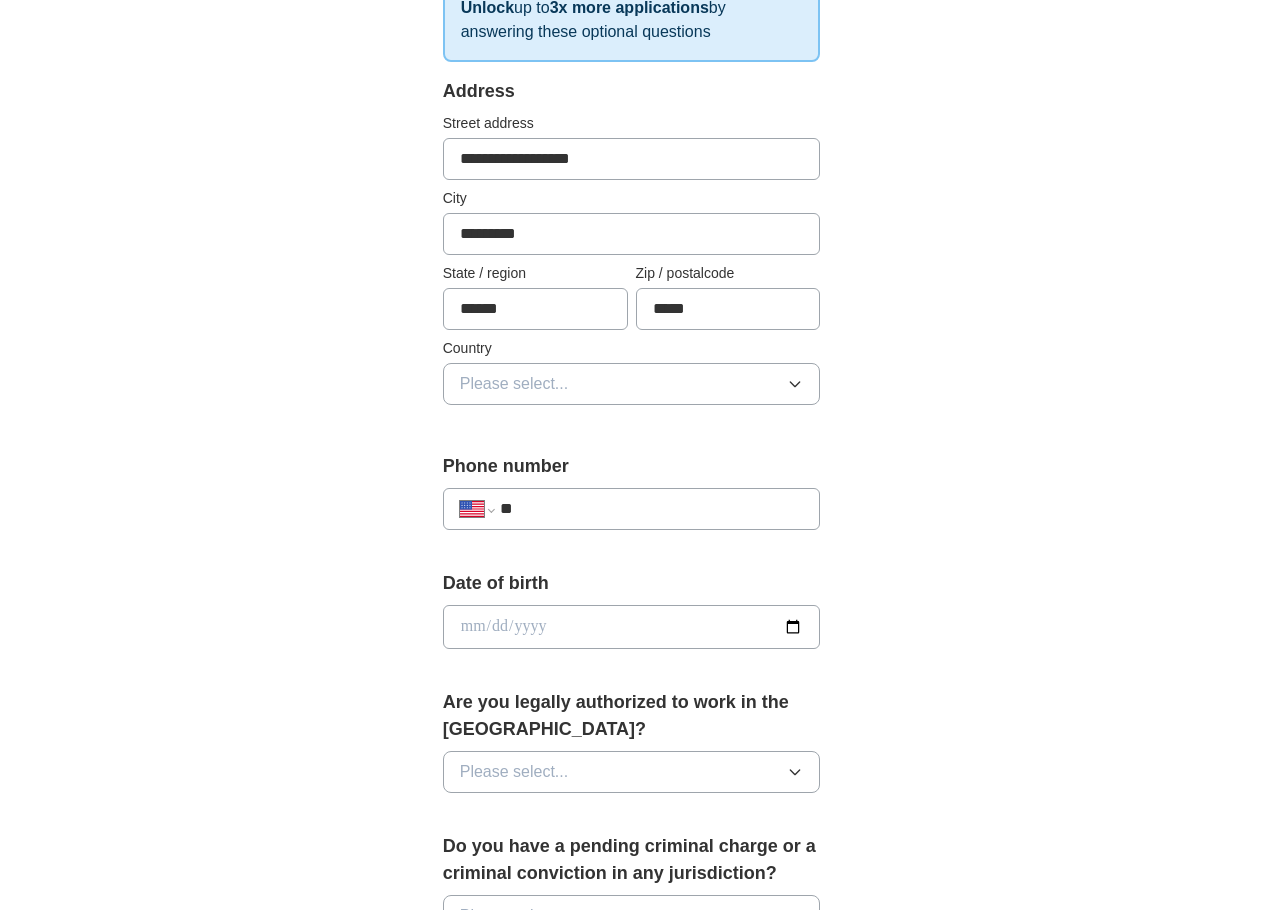 scroll, scrollTop: 400, scrollLeft: 0, axis: vertical 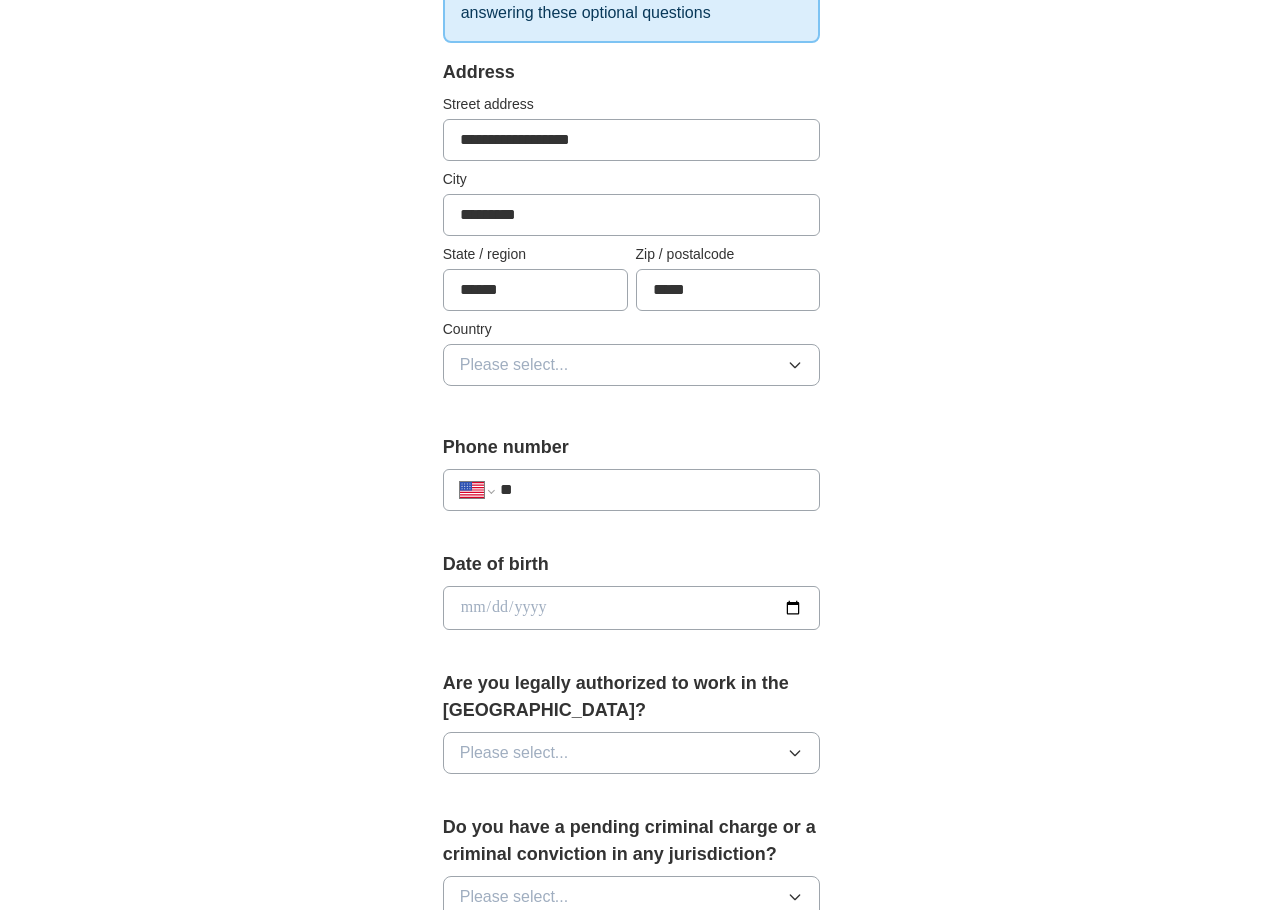 click on "Please select..." at bounding box center [632, 365] 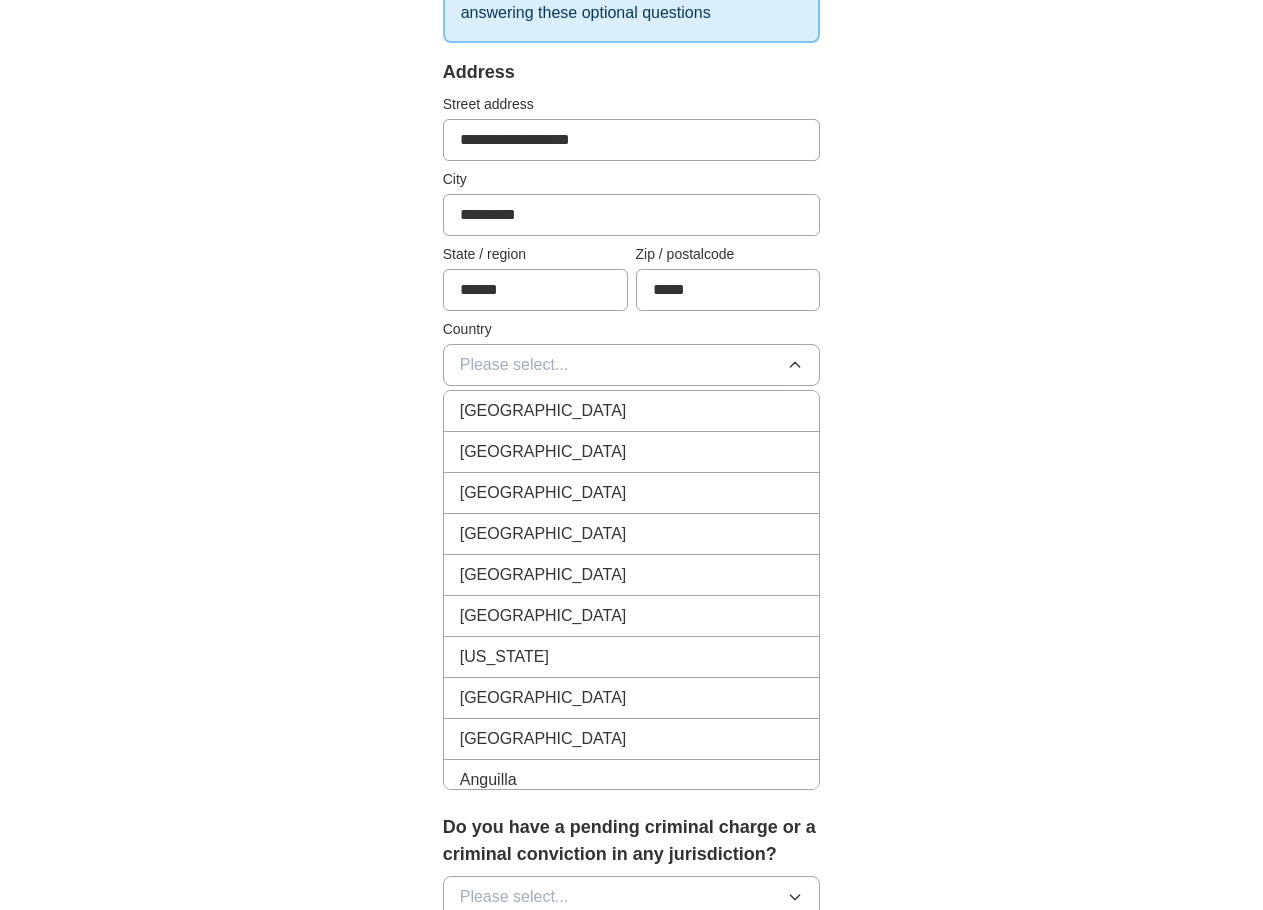 click on "[GEOGRAPHIC_DATA]" at bounding box center [632, 452] 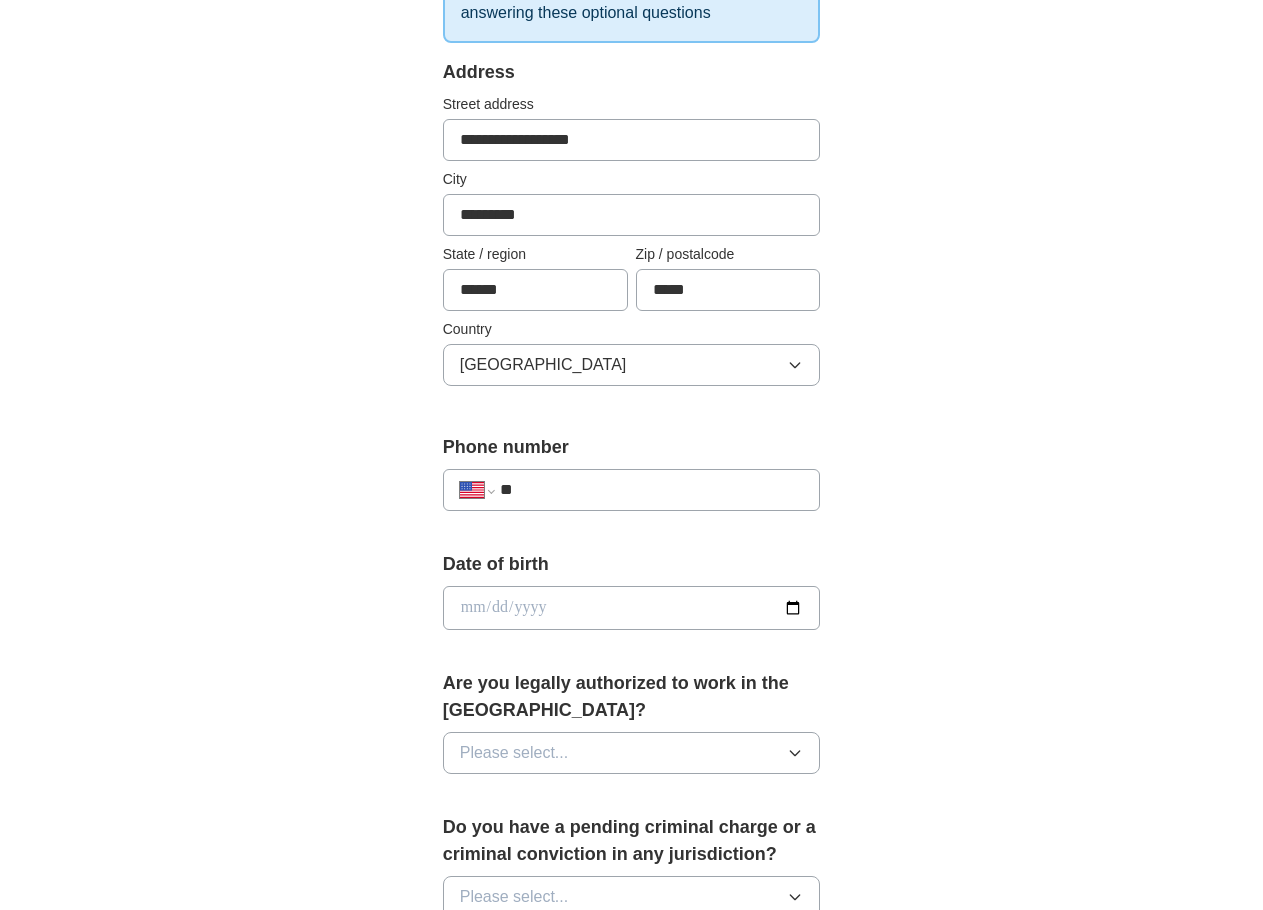 click on "**" at bounding box center (652, 490) 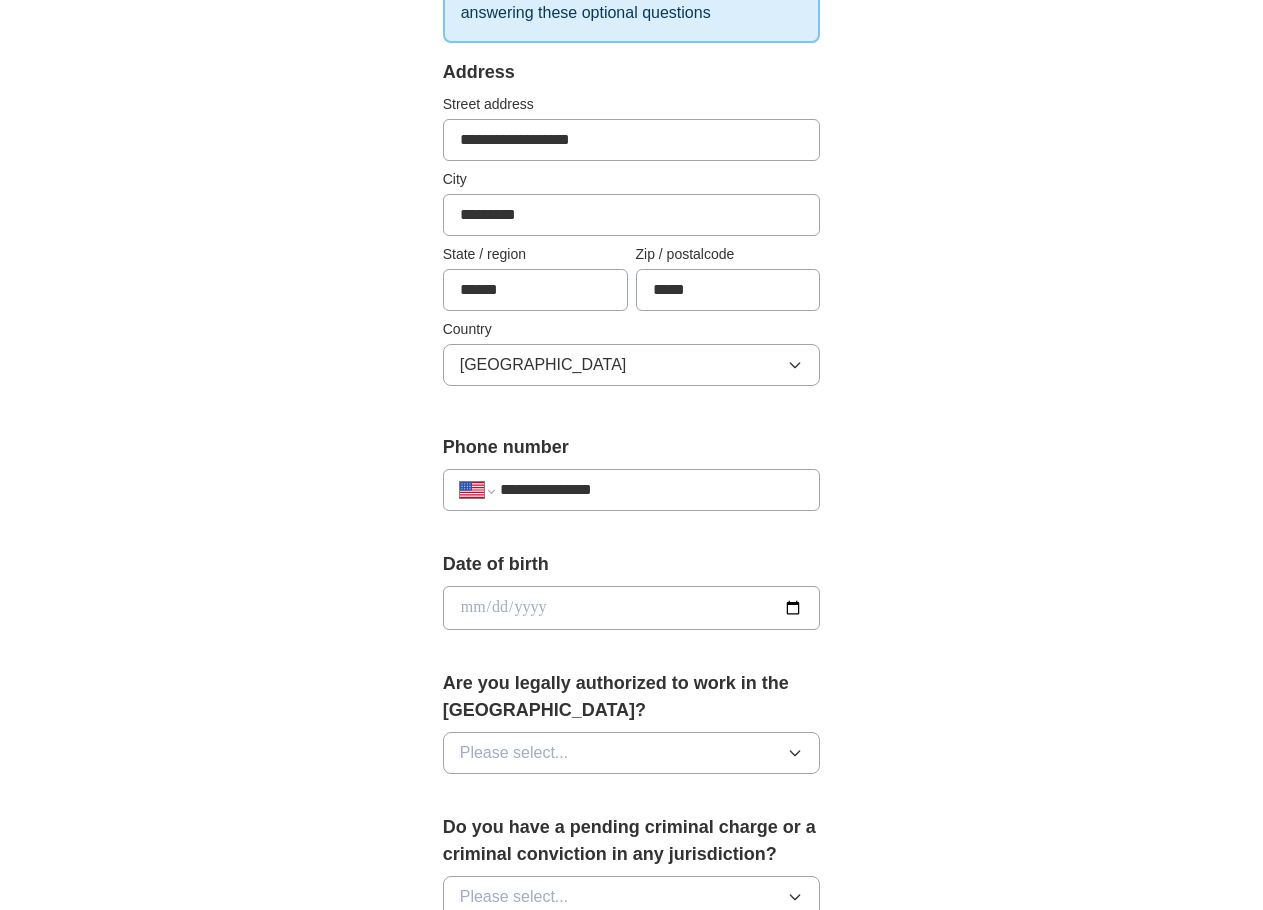 scroll, scrollTop: 600, scrollLeft: 0, axis: vertical 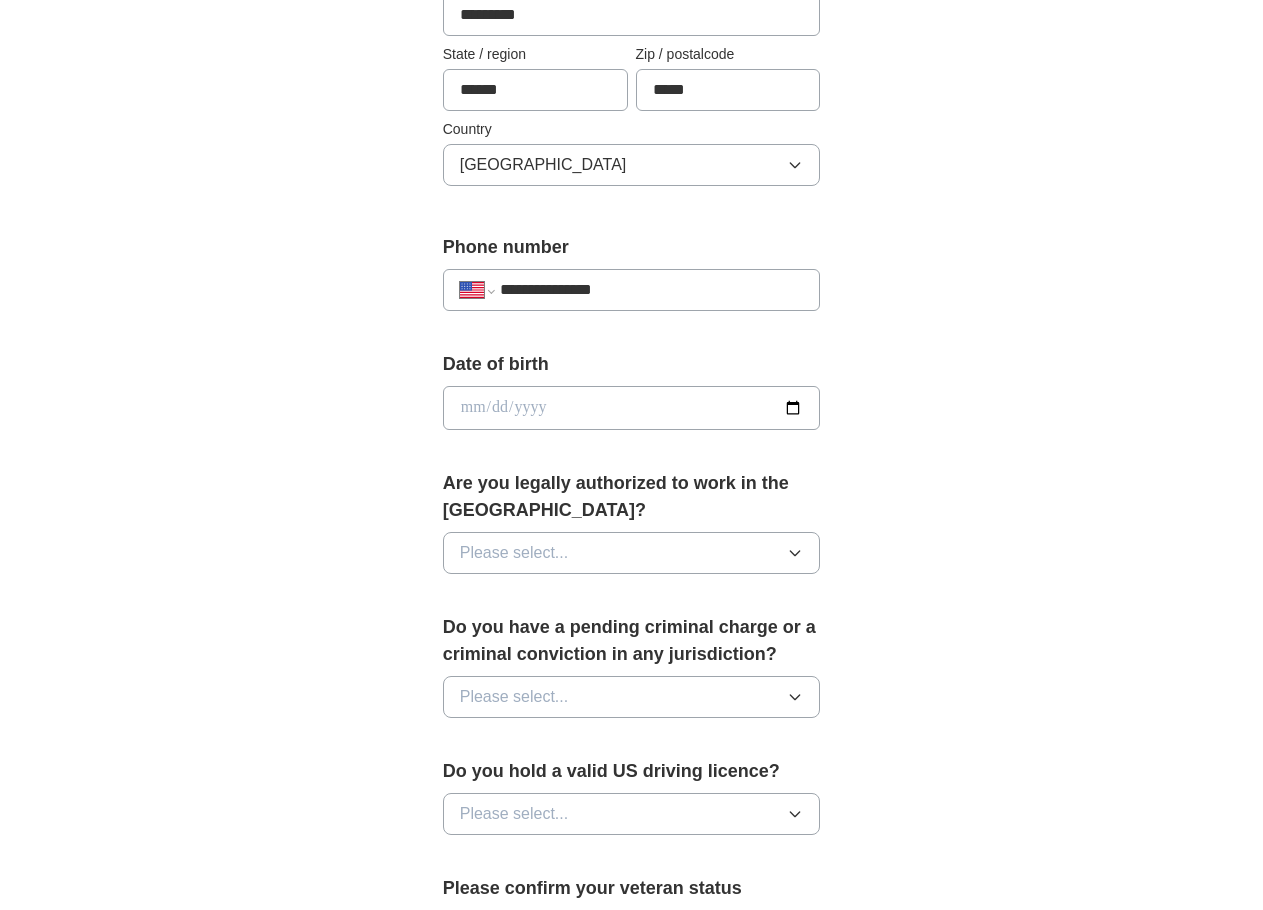 type on "**********" 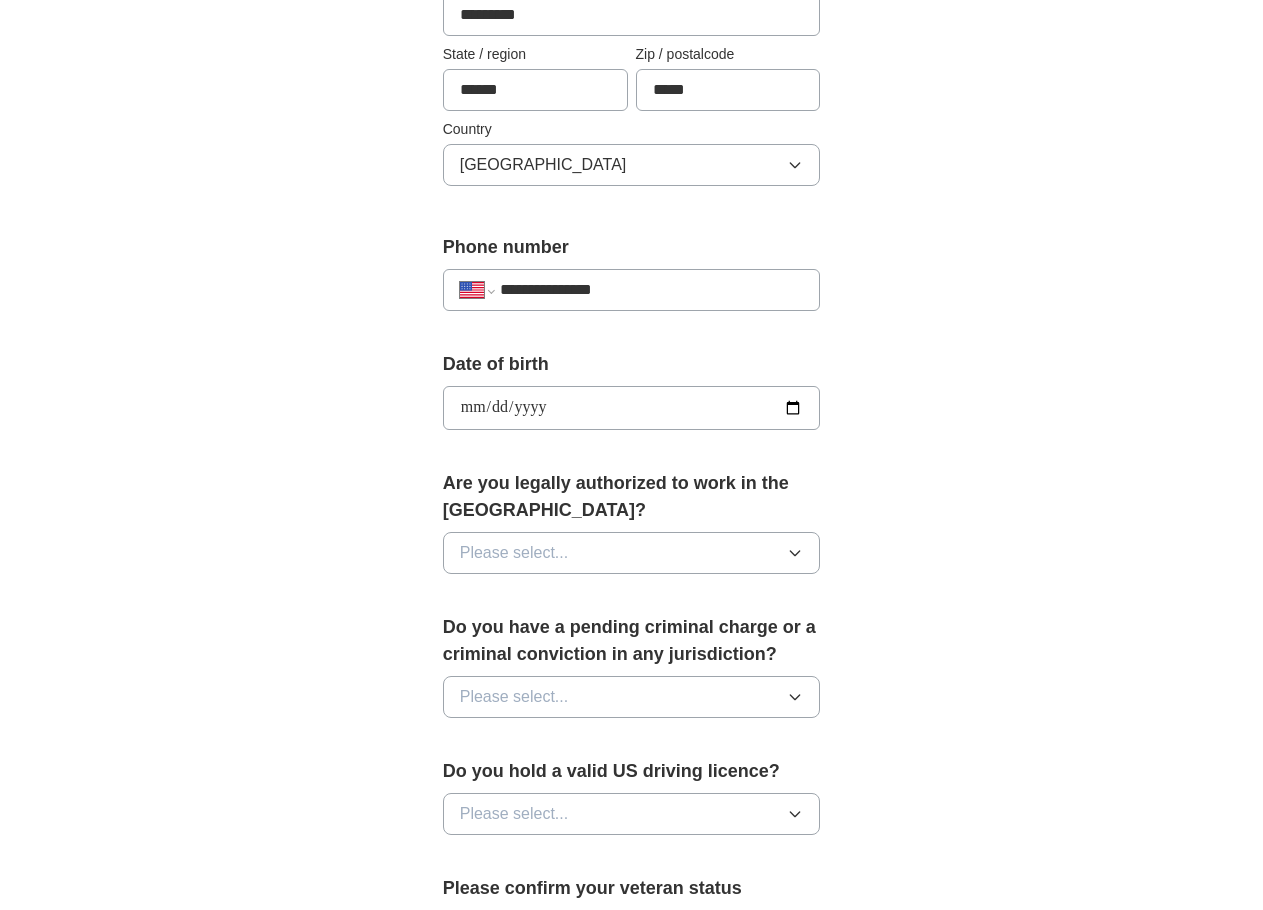 click on "**********" at bounding box center [632, 408] 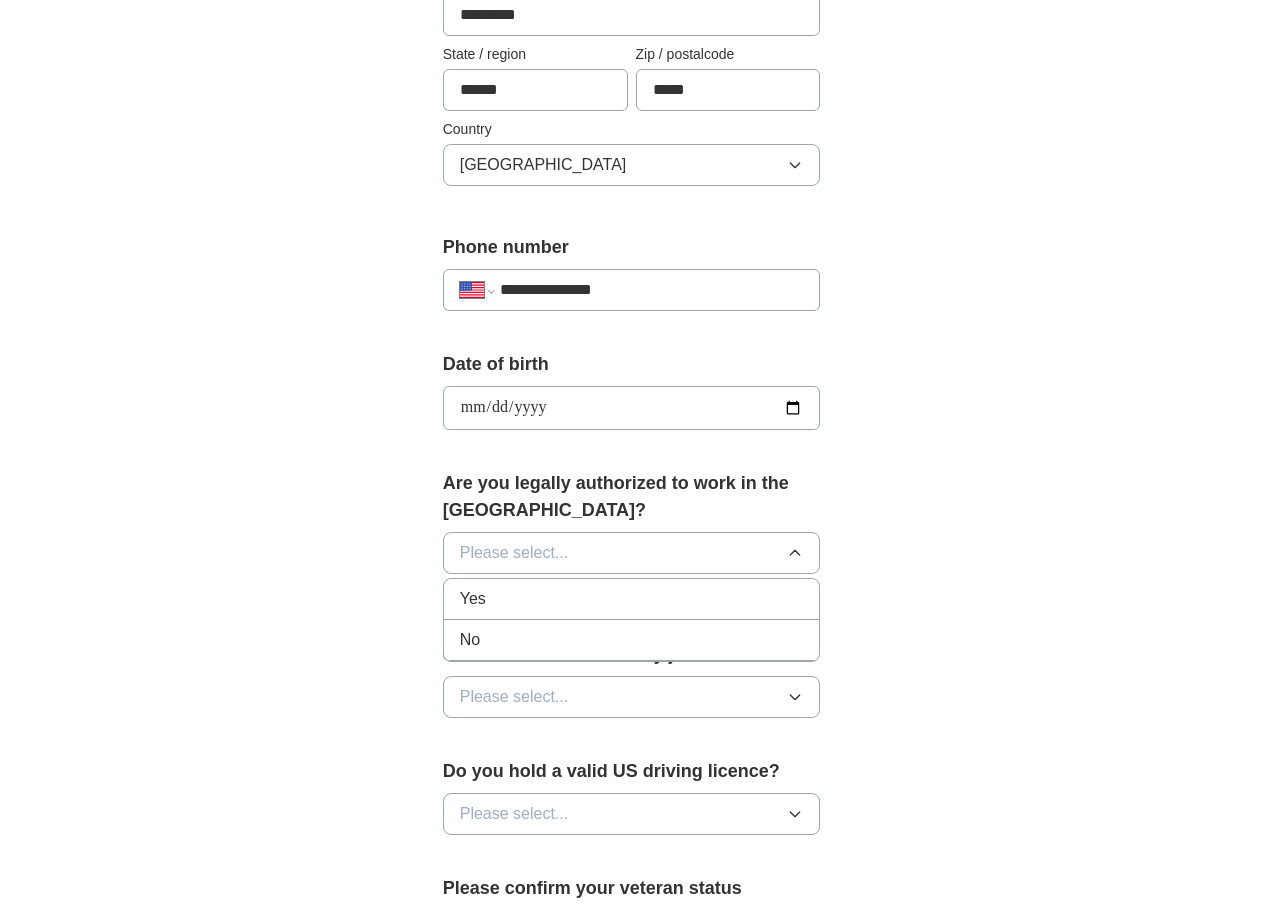 click on "Yes" at bounding box center [632, 599] 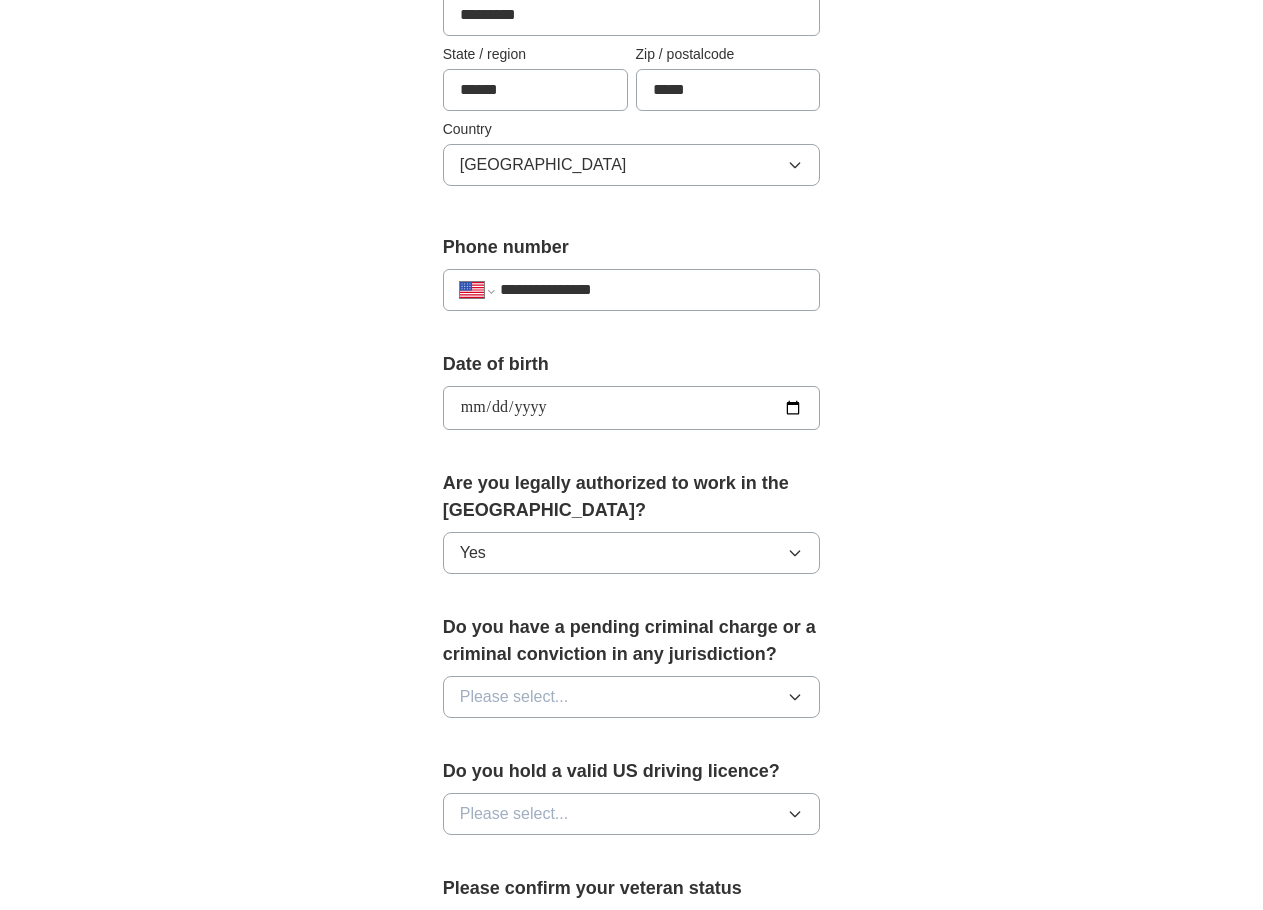 click on "Please select..." at bounding box center [514, 697] 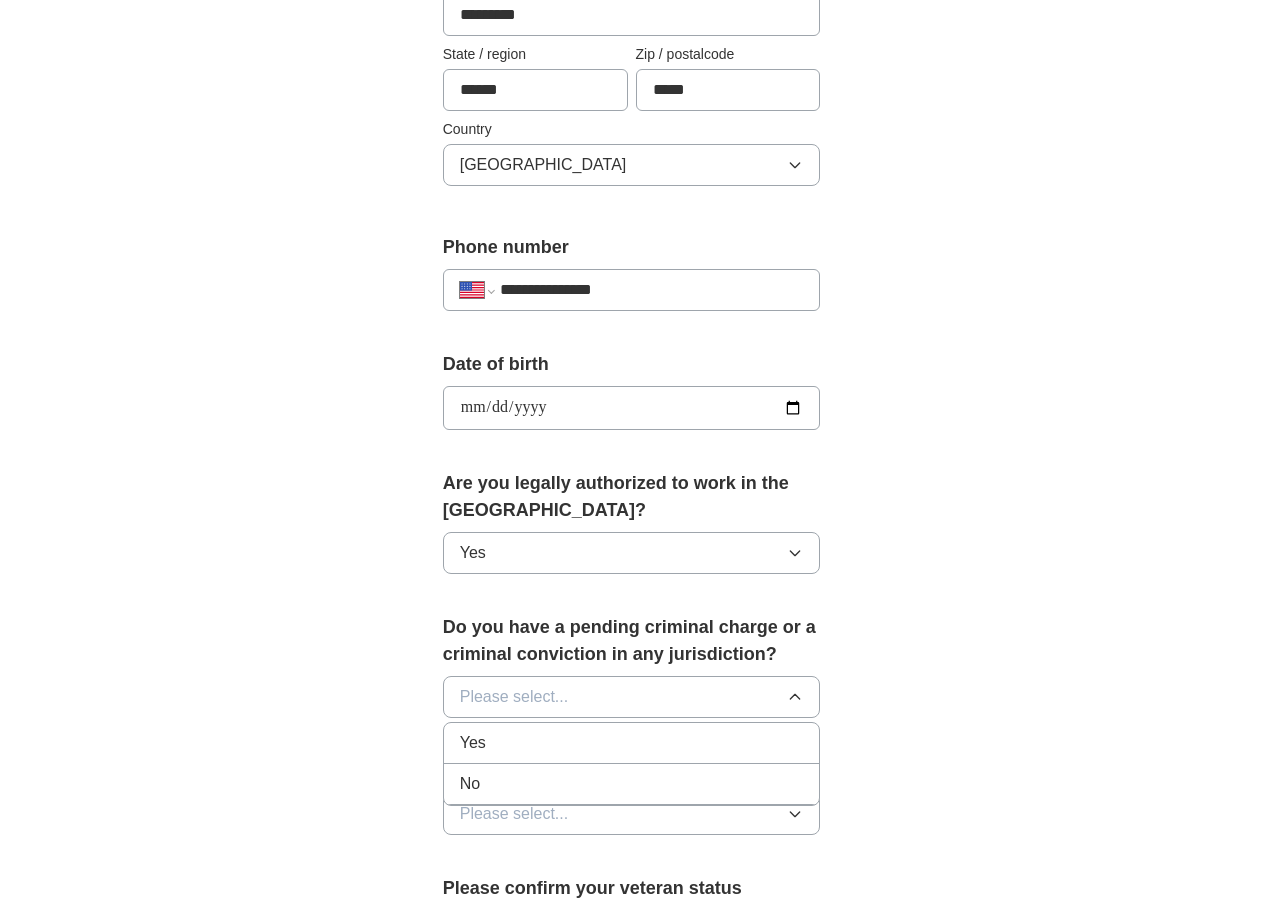 click on "No" at bounding box center (632, 784) 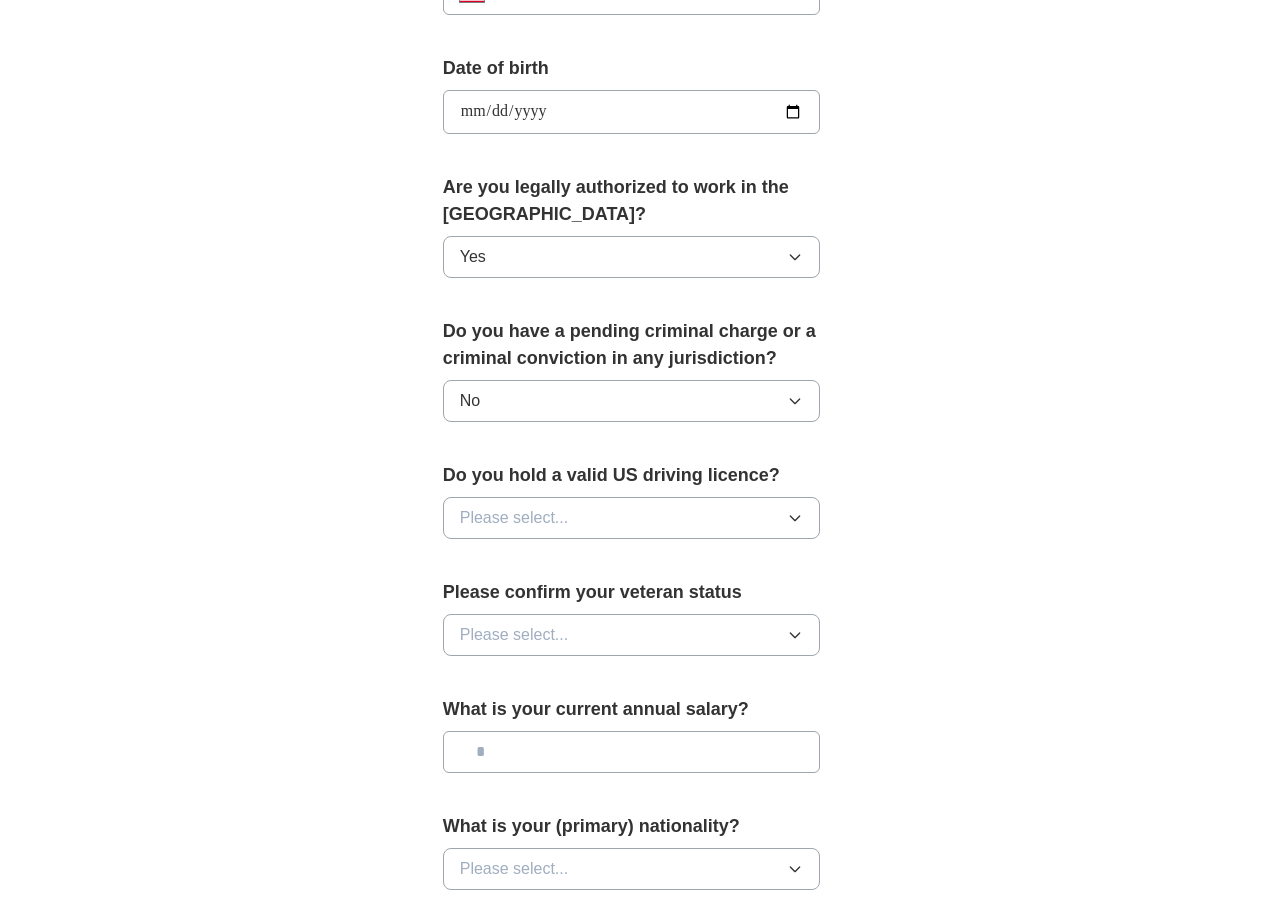 scroll, scrollTop: 900, scrollLeft: 0, axis: vertical 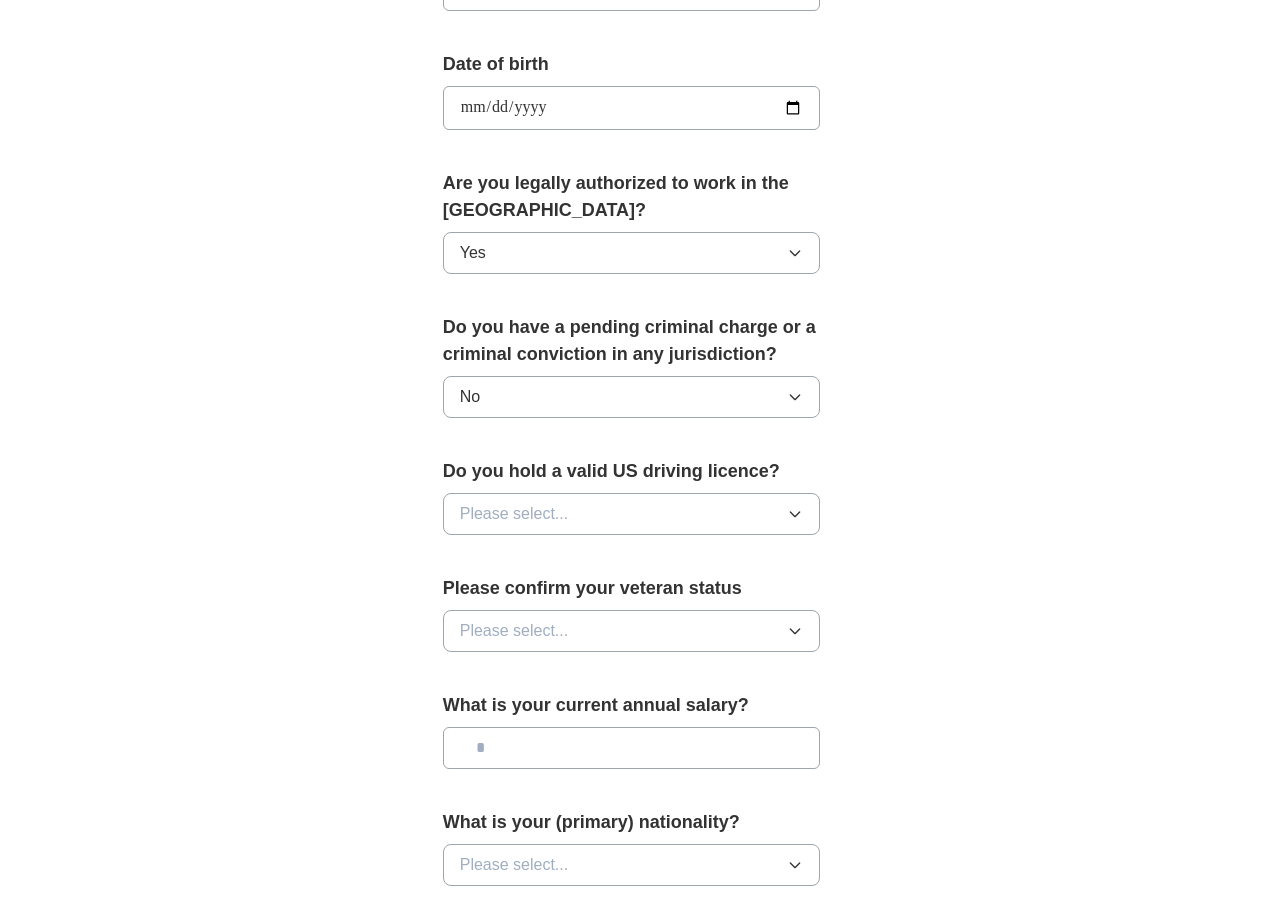 click on "Please select..." at bounding box center [514, 514] 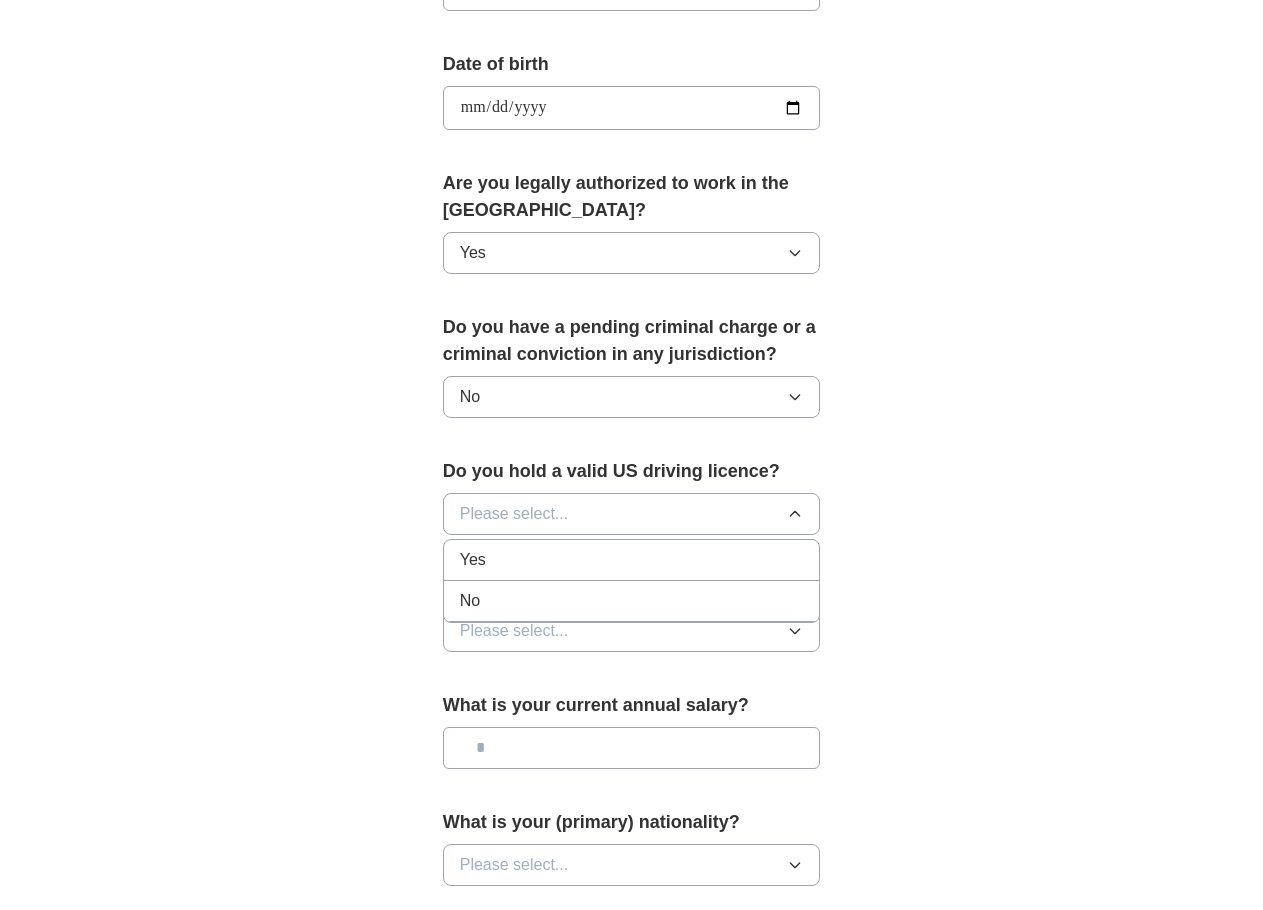 click on "Yes" at bounding box center (632, 560) 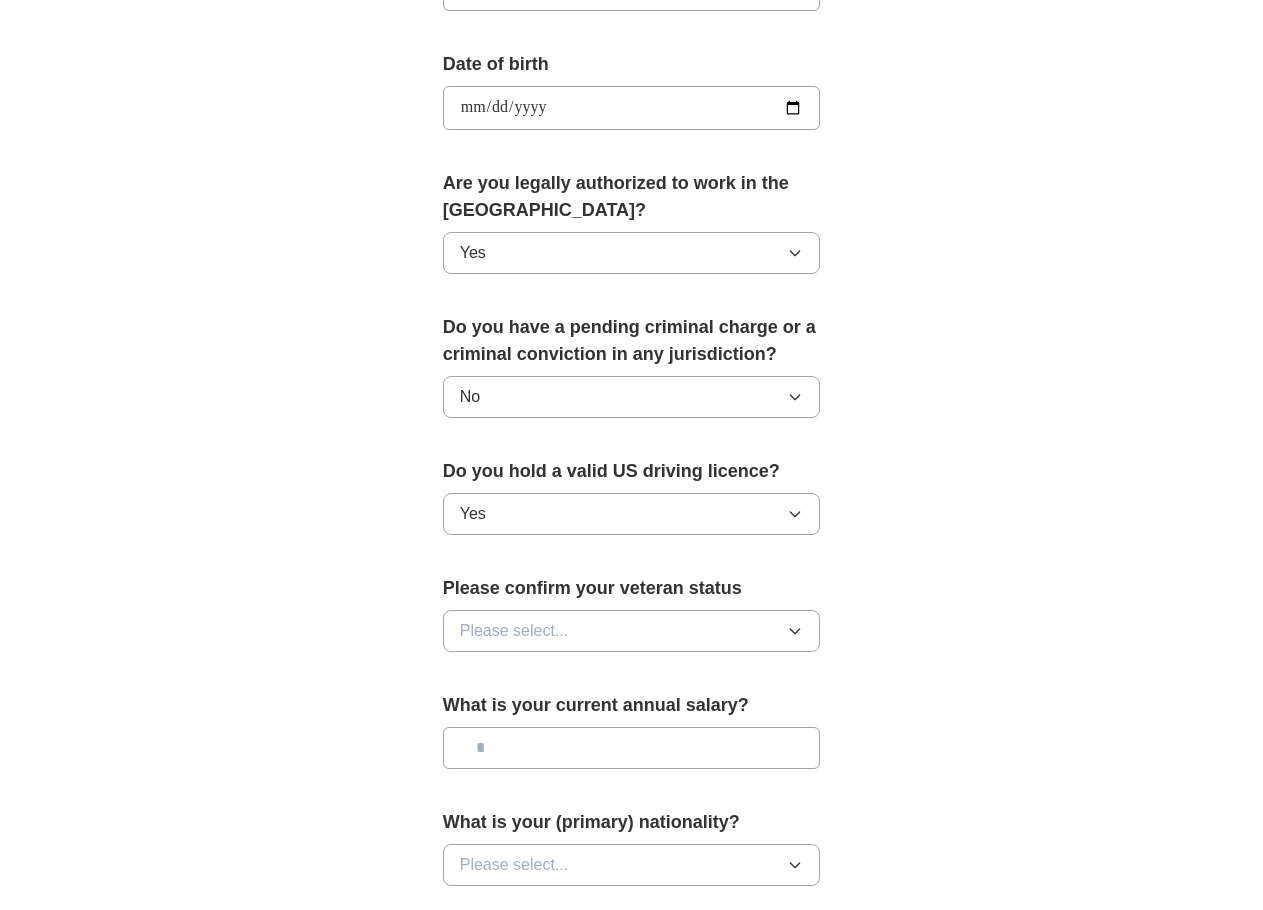 click on "Please select..." at bounding box center (514, 631) 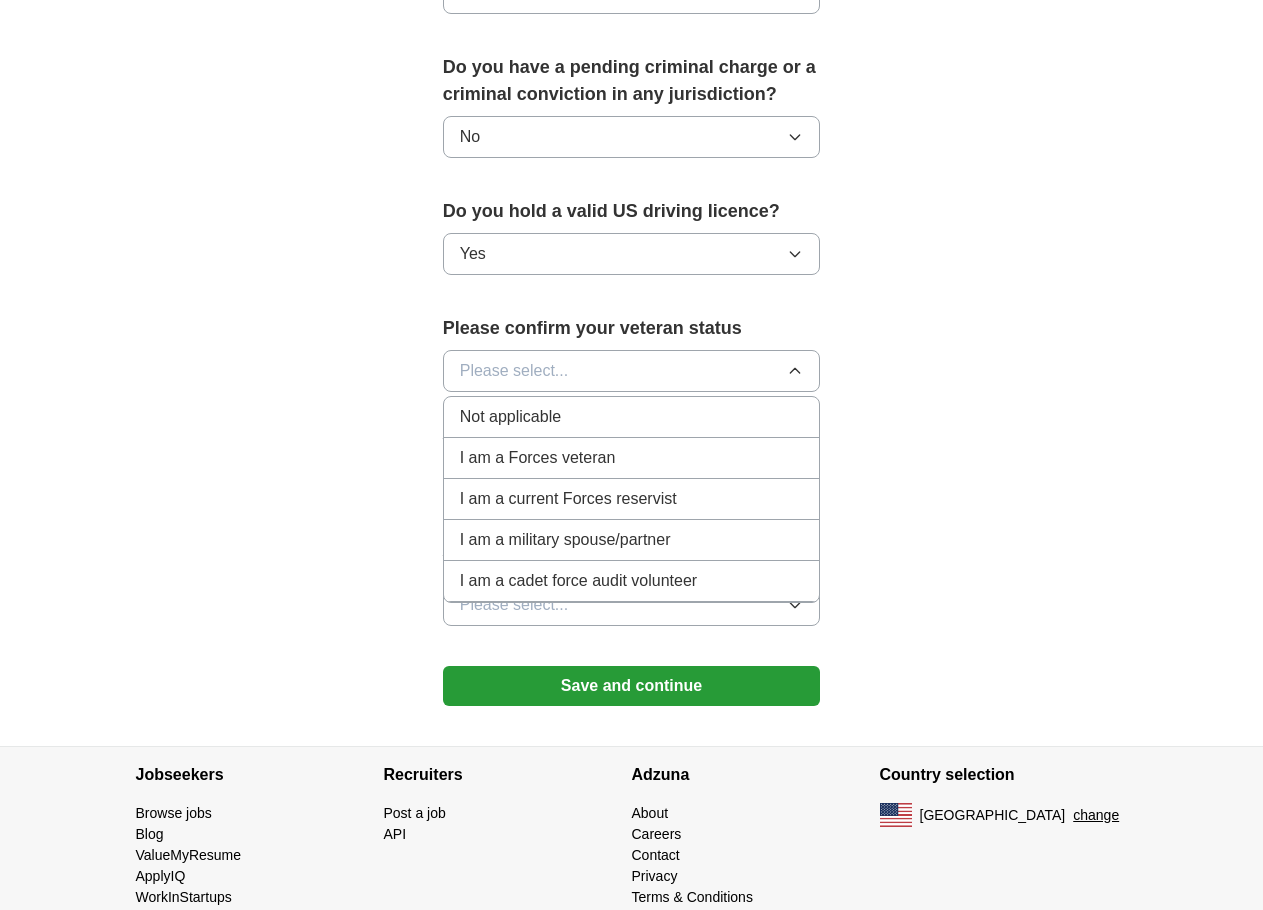 scroll, scrollTop: 1198, scrollLeft: 0, axis: vertical 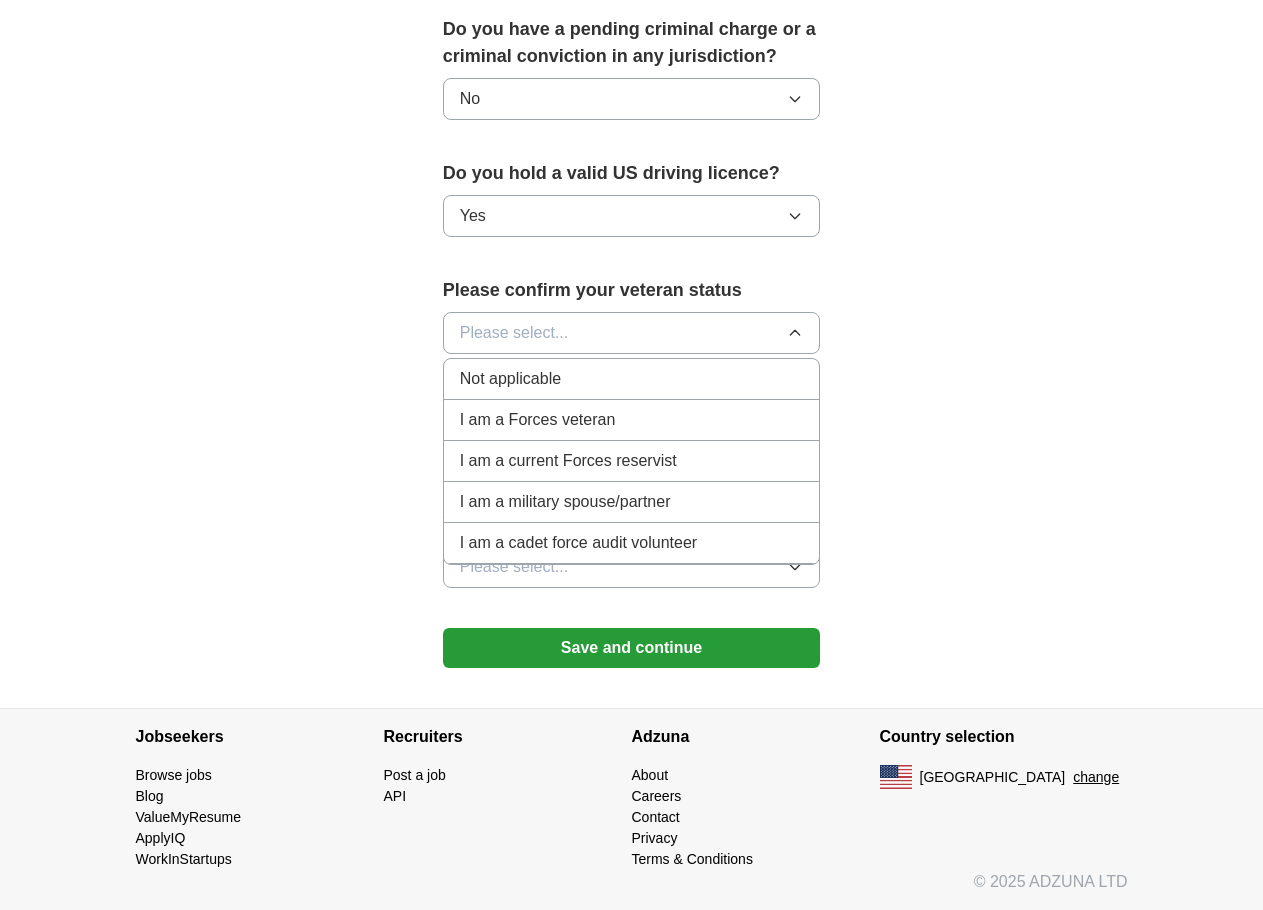 click on "Not applicable" at bounding box center (510, 379) 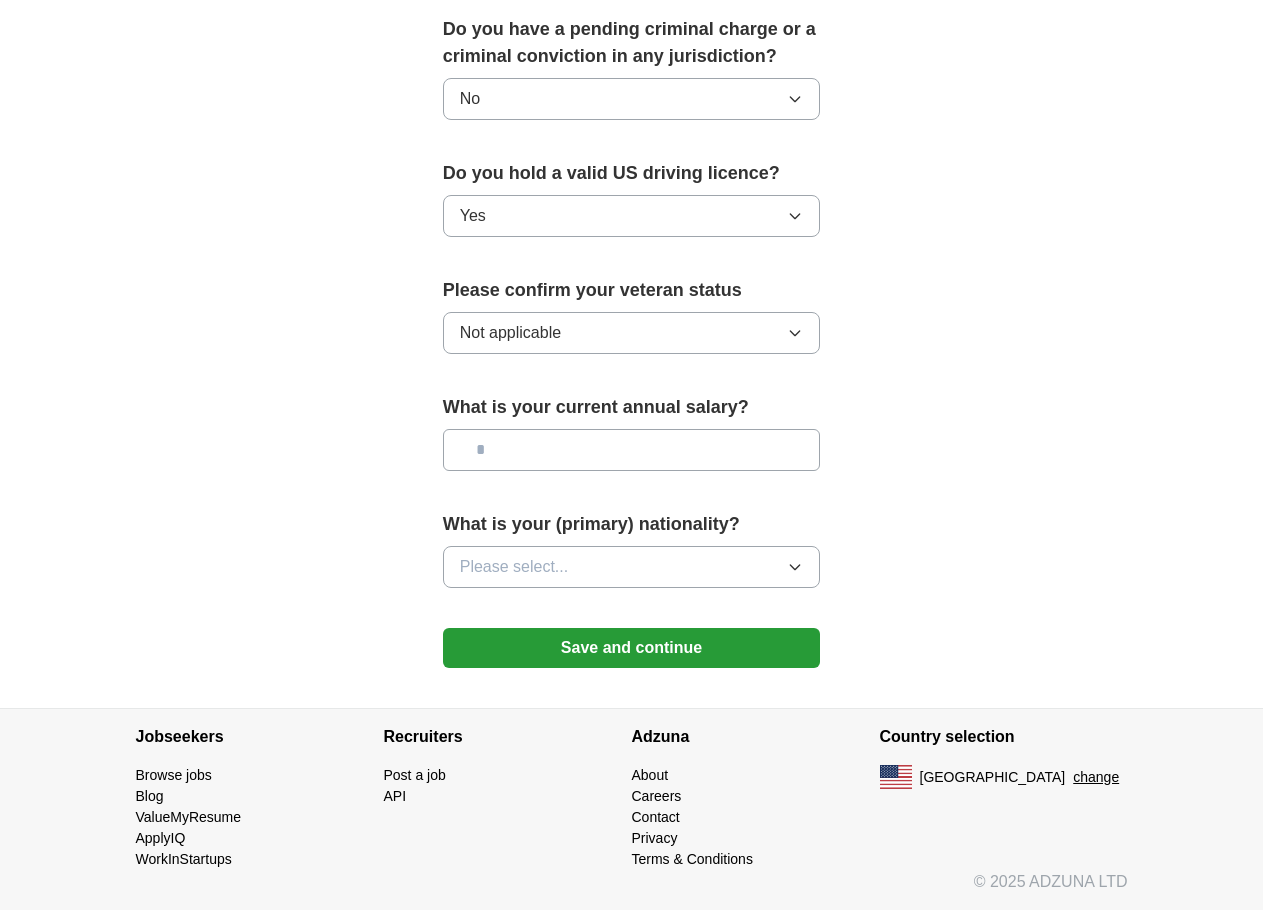 click at bounding box center (632, 450) 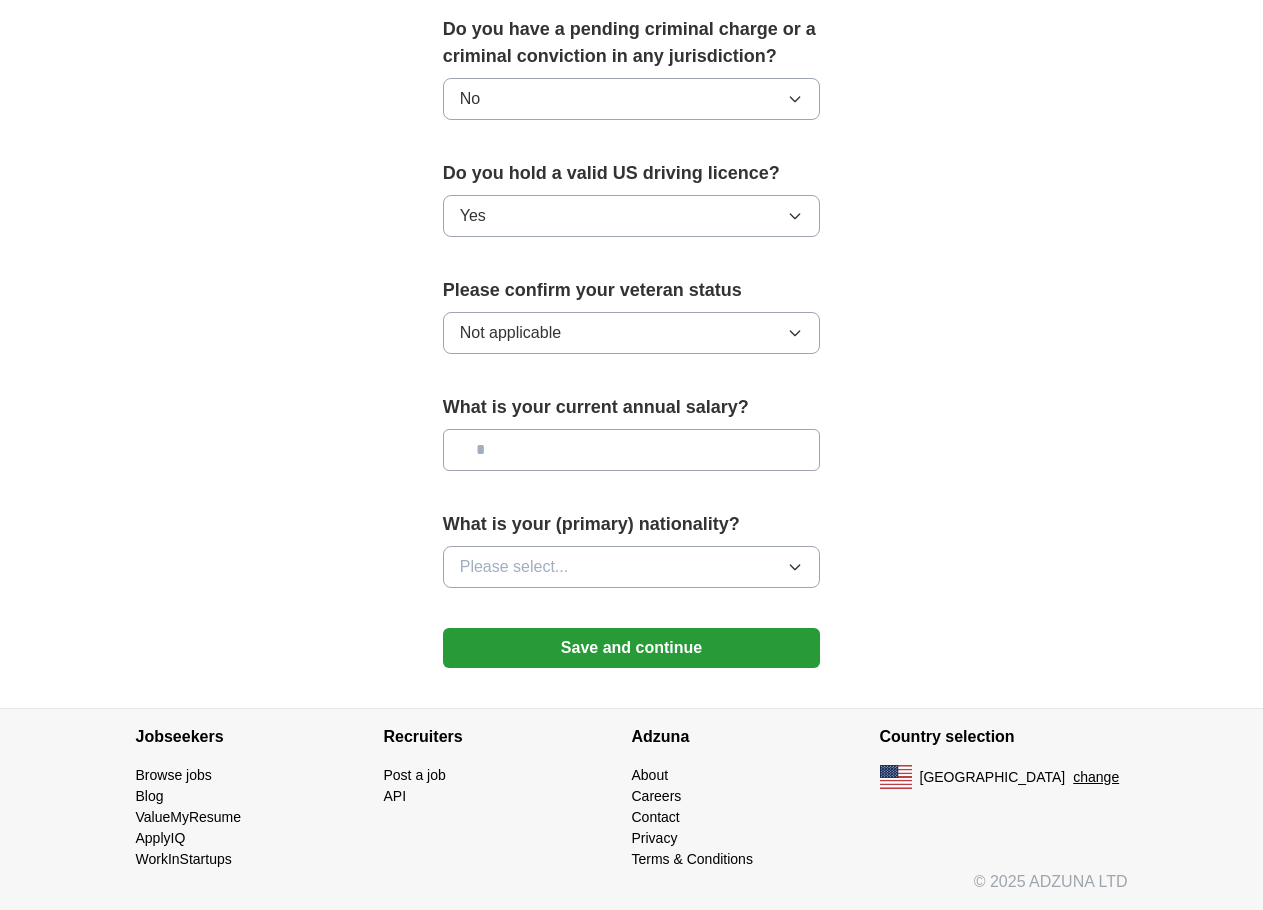 click at bounding box center [632, 450] 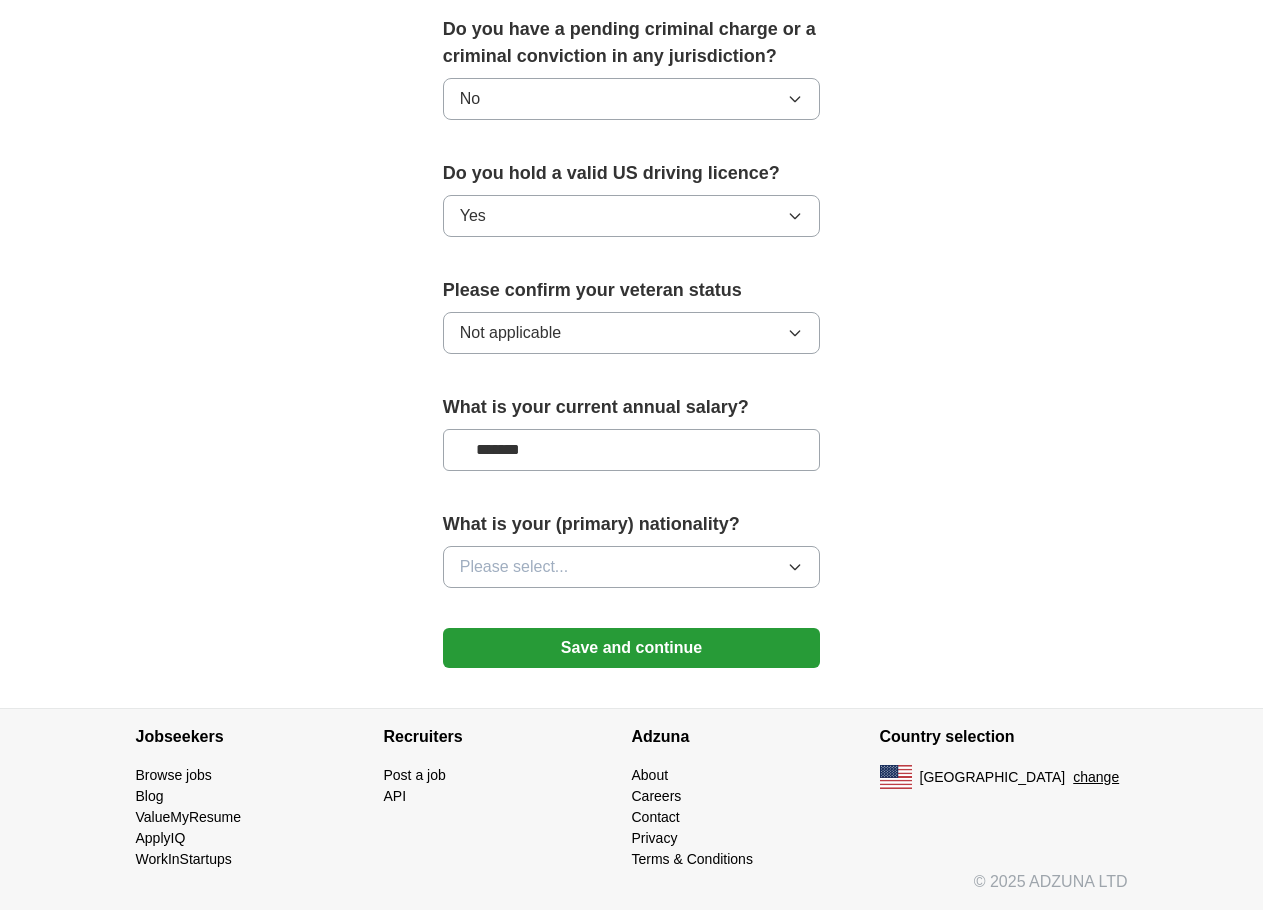 type on "*******" 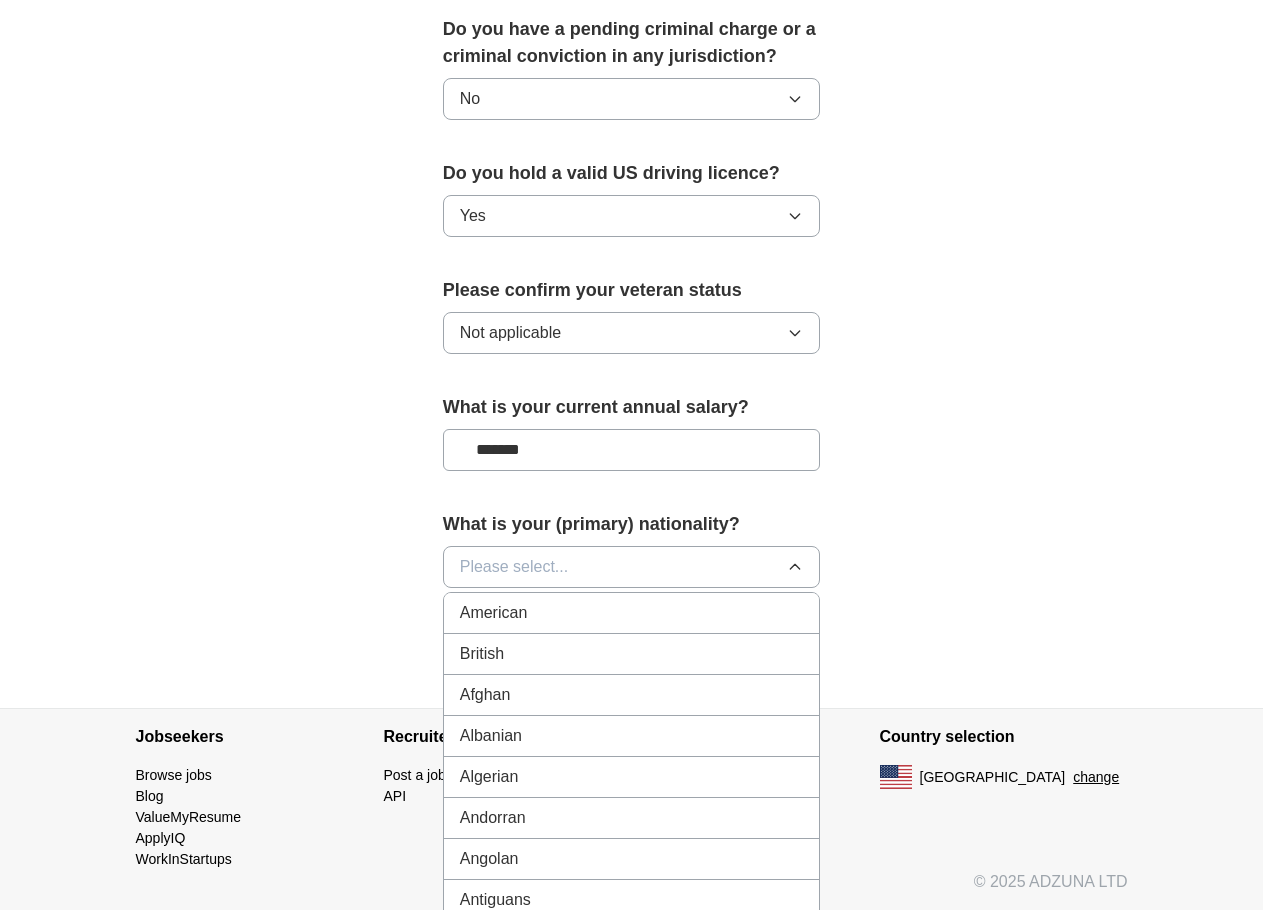 click on "American" at bounding box center (632, 613) 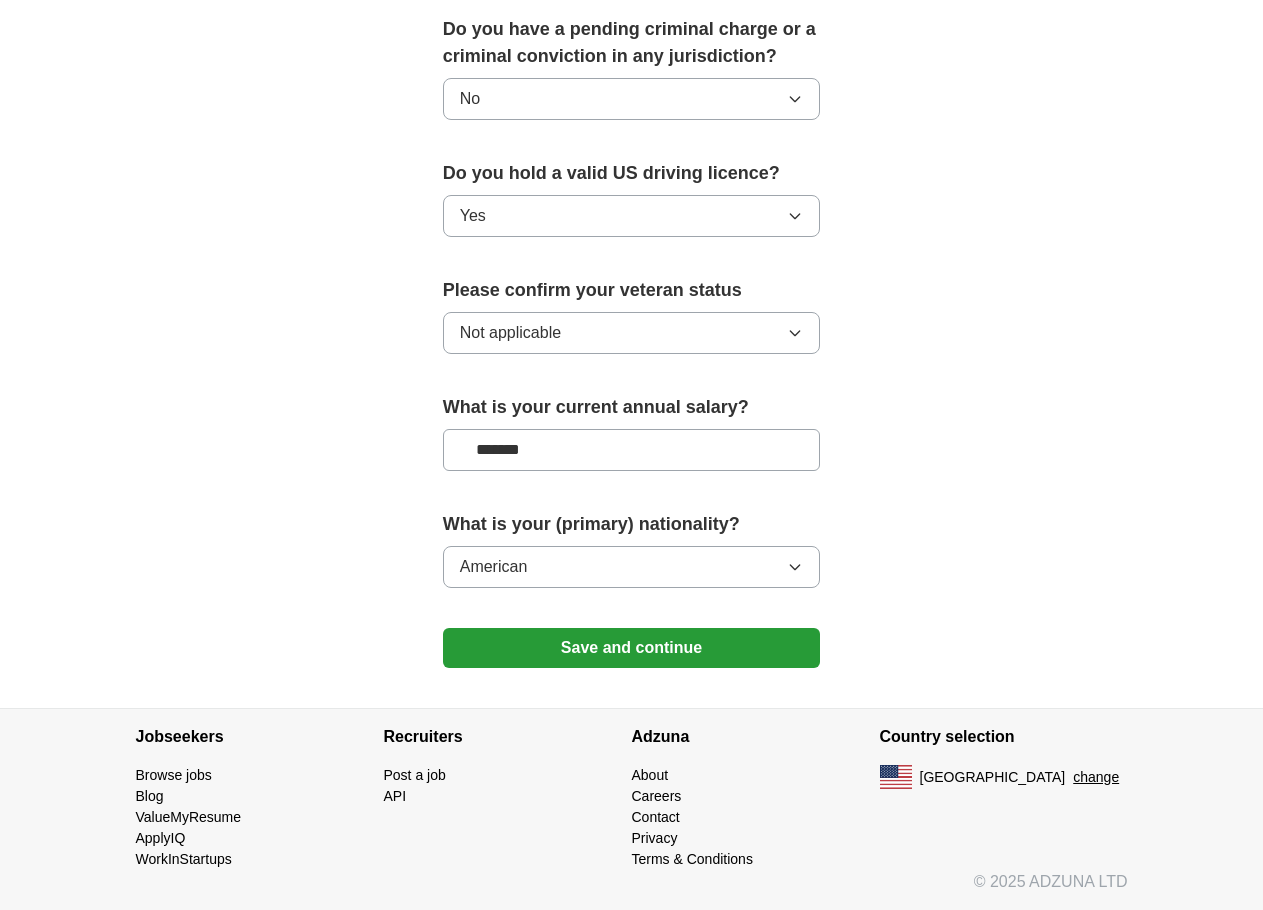 click on "Save and continue" at bounding box center [632, 648] 